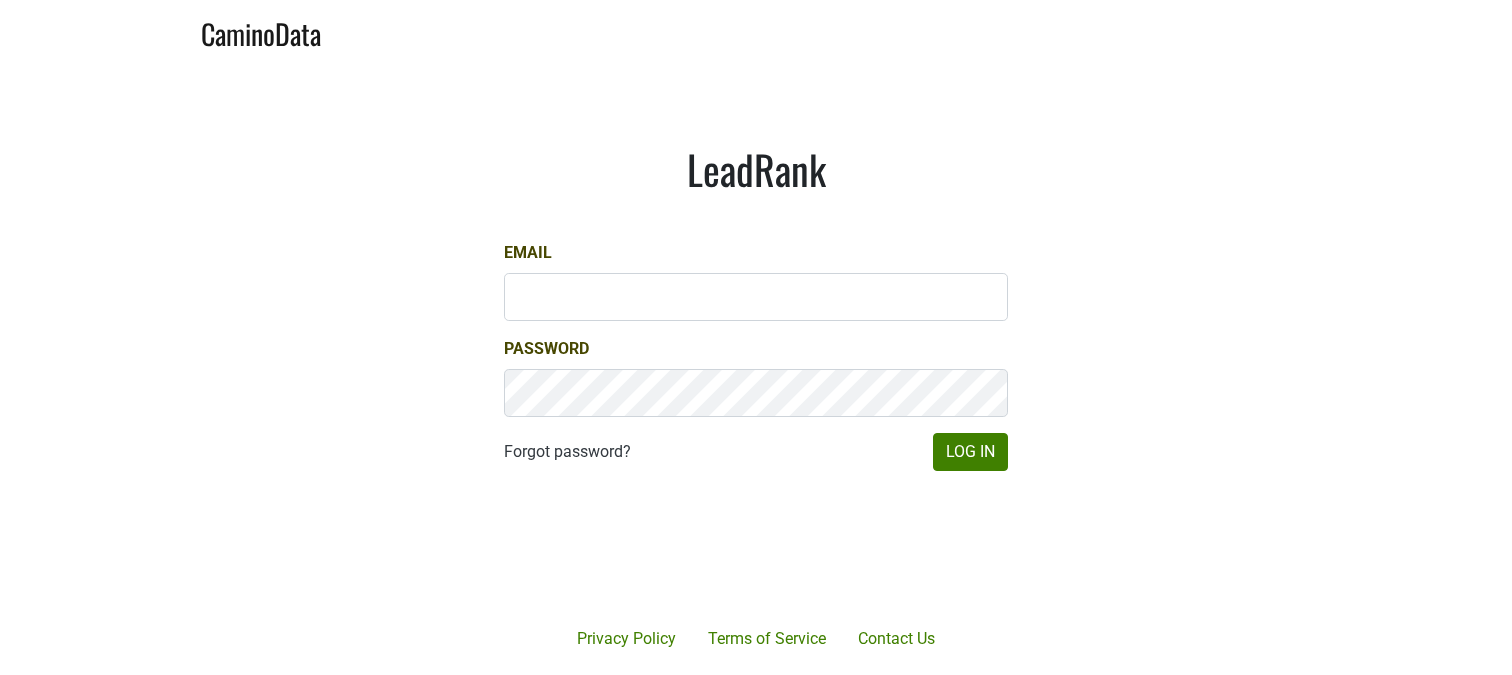 scroll, scrollTop: 0, scrollLeft: 0, axis: both 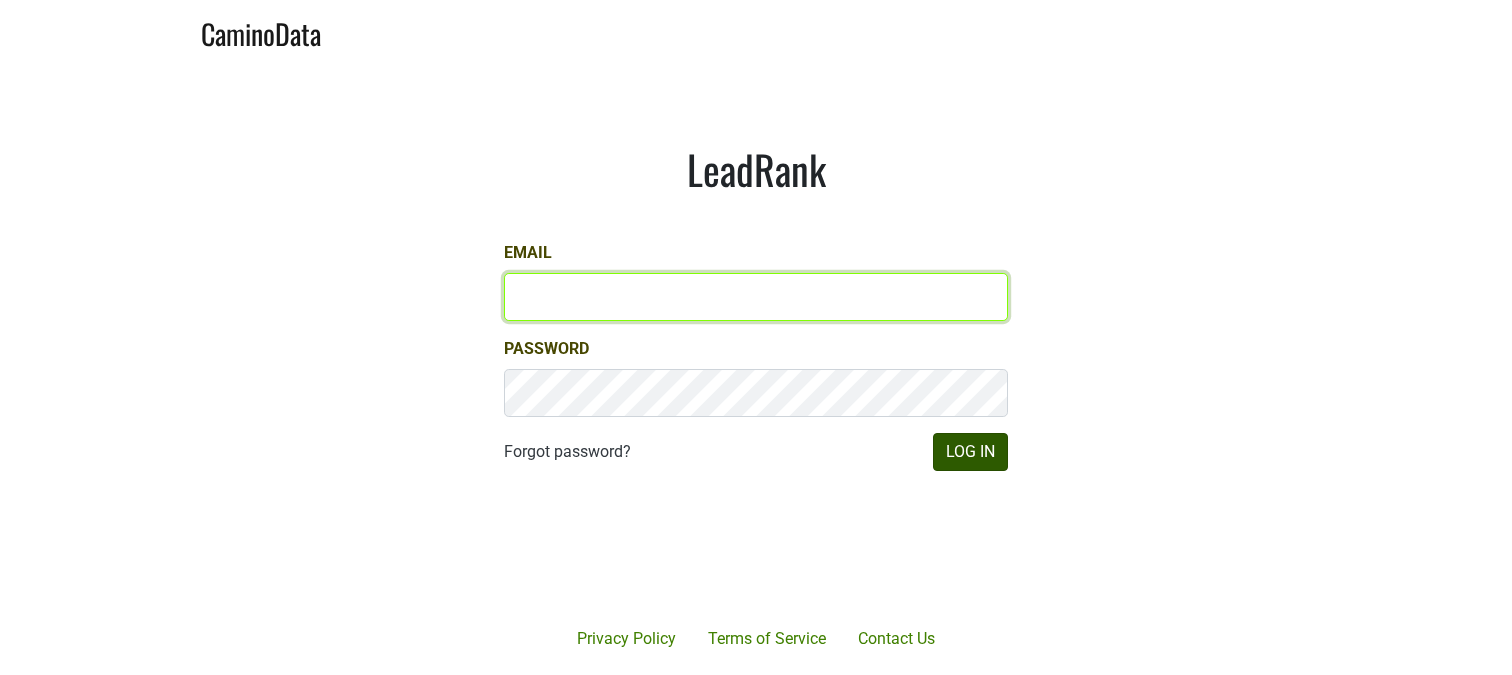 type on "astrenk@hundredacre.com" 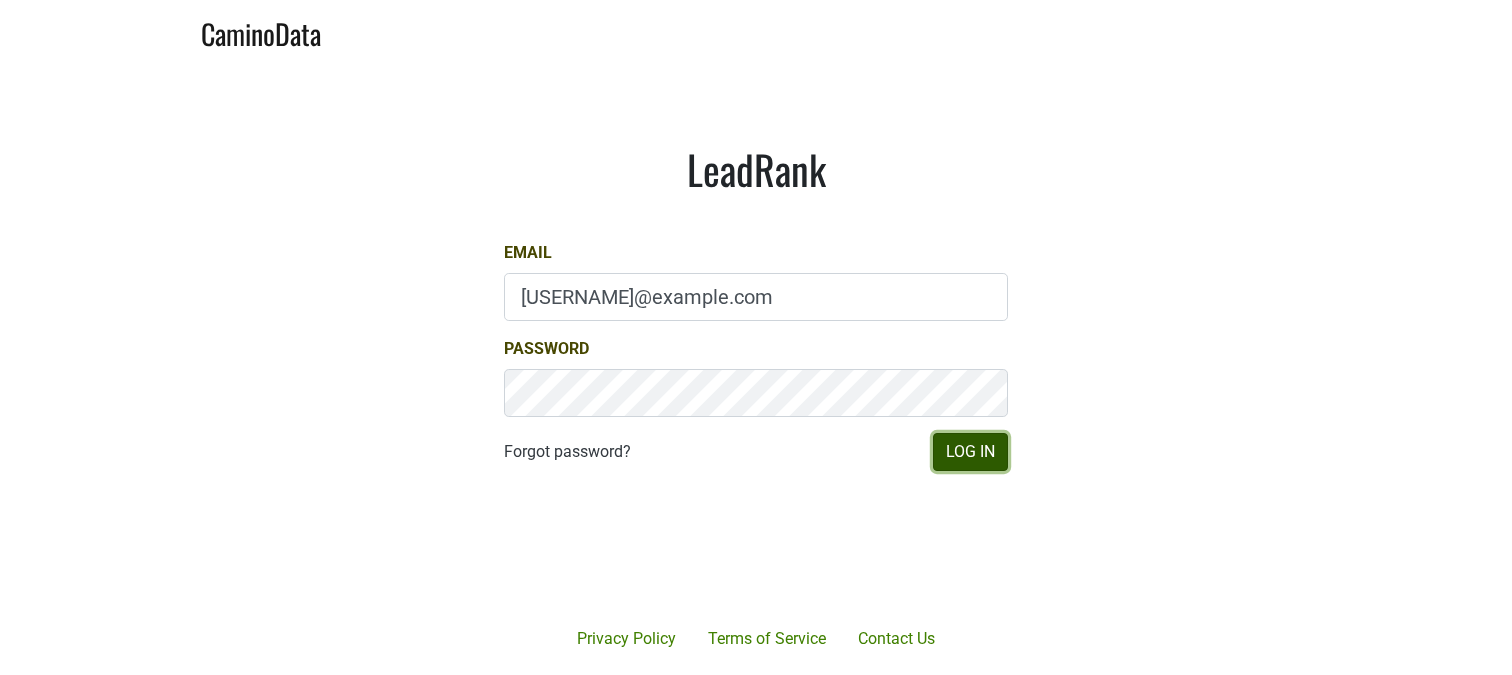 click on "Log In" at bounding box center (970, 452) 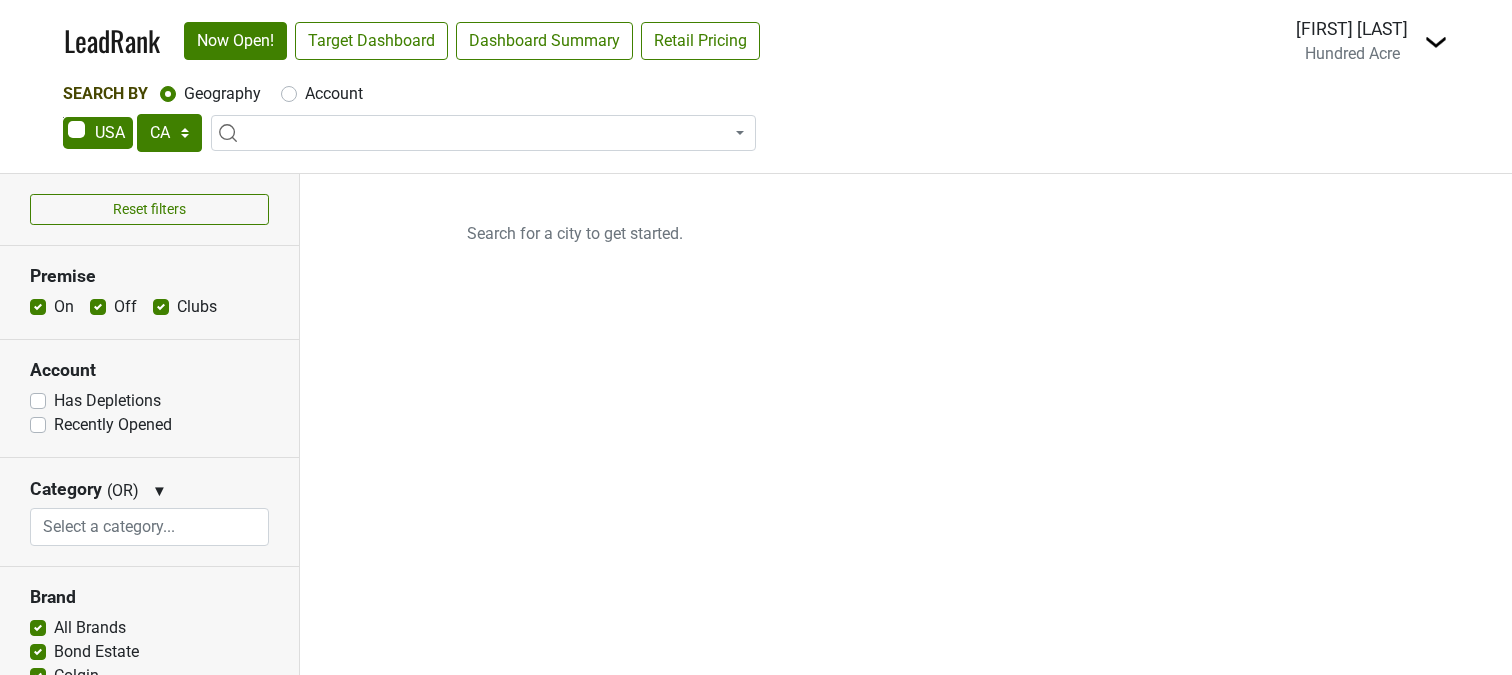 scroll, scrollTop: 0, scrollLeft: 0, axis: both 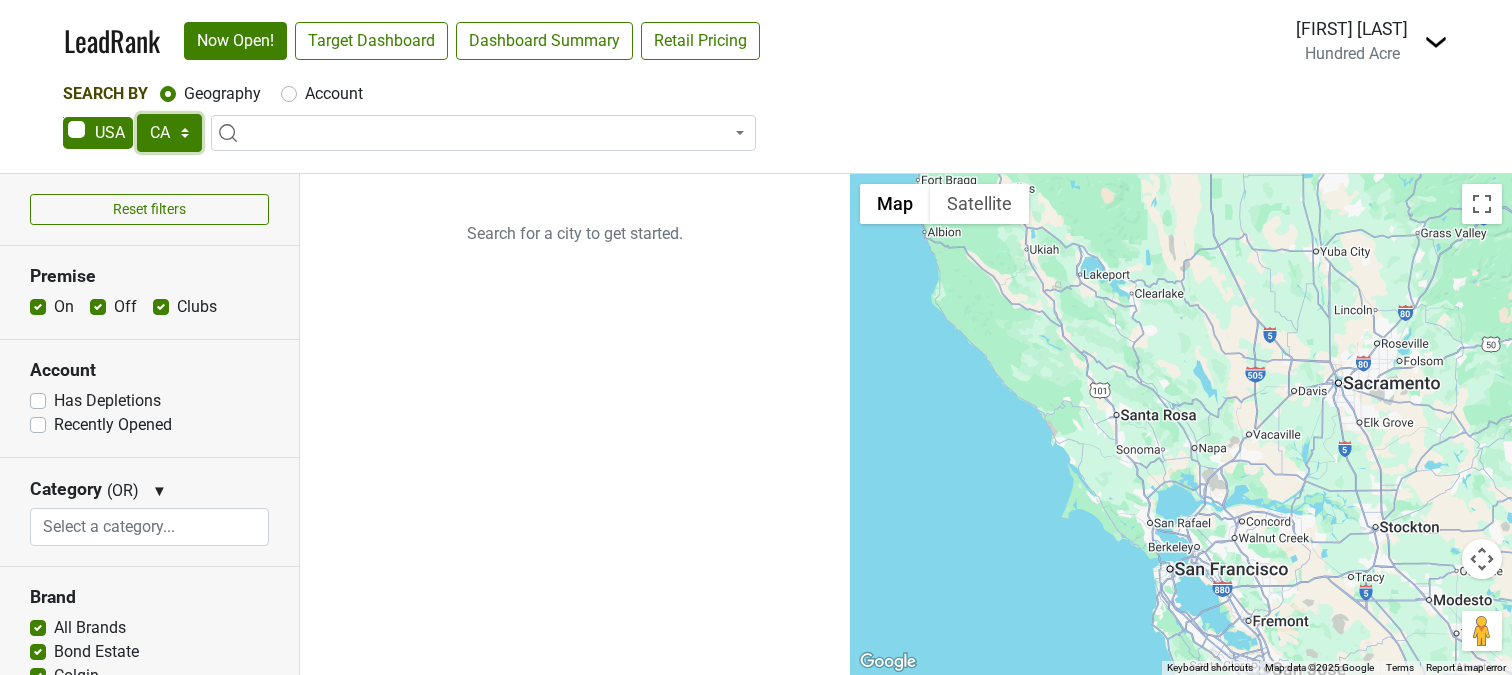 click on "AK AL AR AZ CA CO CT DC DE FL GA HI IA ID IL IN KS KY LA MA MD ME MI MN MO MS MT NC ND NE NH NJ NM NV NY OH OK OR PA RI SC SD TN TX UT VA VT WA WI WV WY" at bounding box center (169, 133) 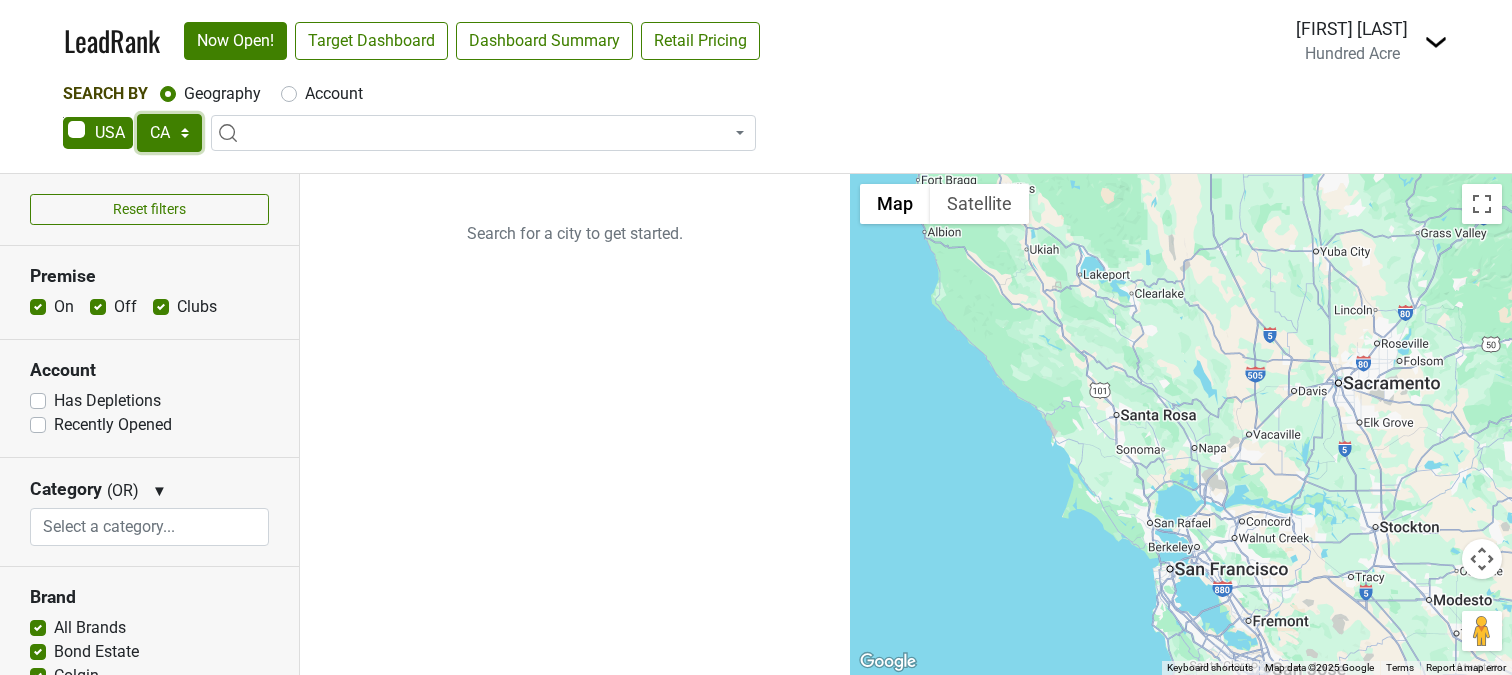 select on "OH" 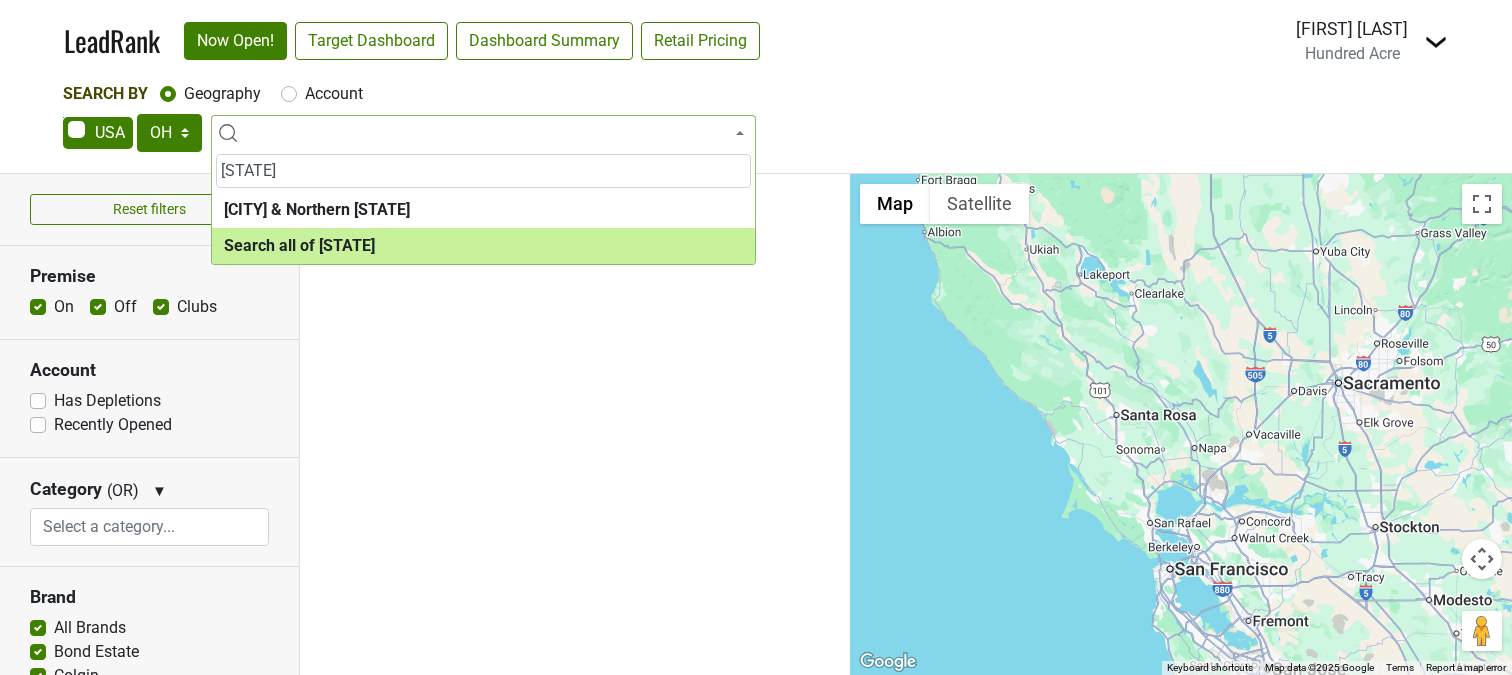 type on "Ohi" 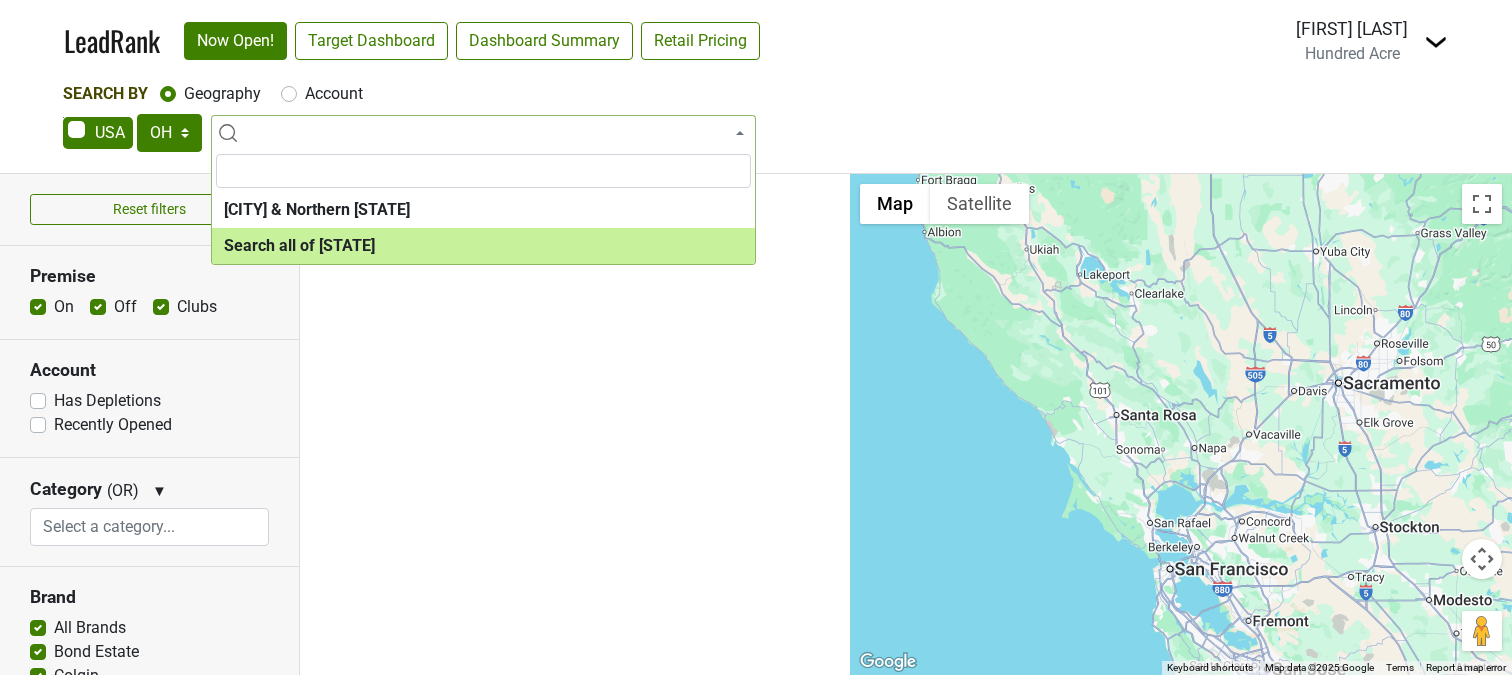 select on "ALL_OH" 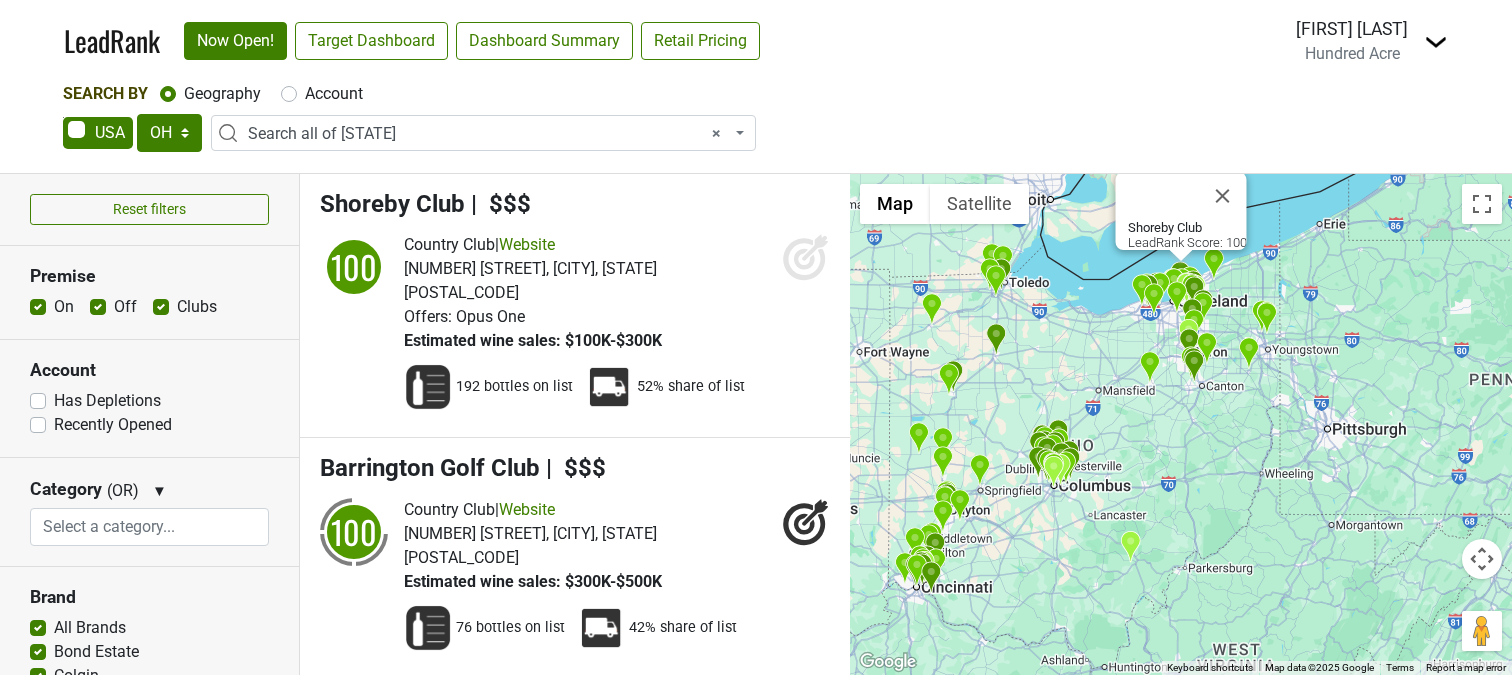 drag, startPoint x: 1182, startPoint y: 580, endPoint x: 1181, endPoint y: 445, distance: 135.00371 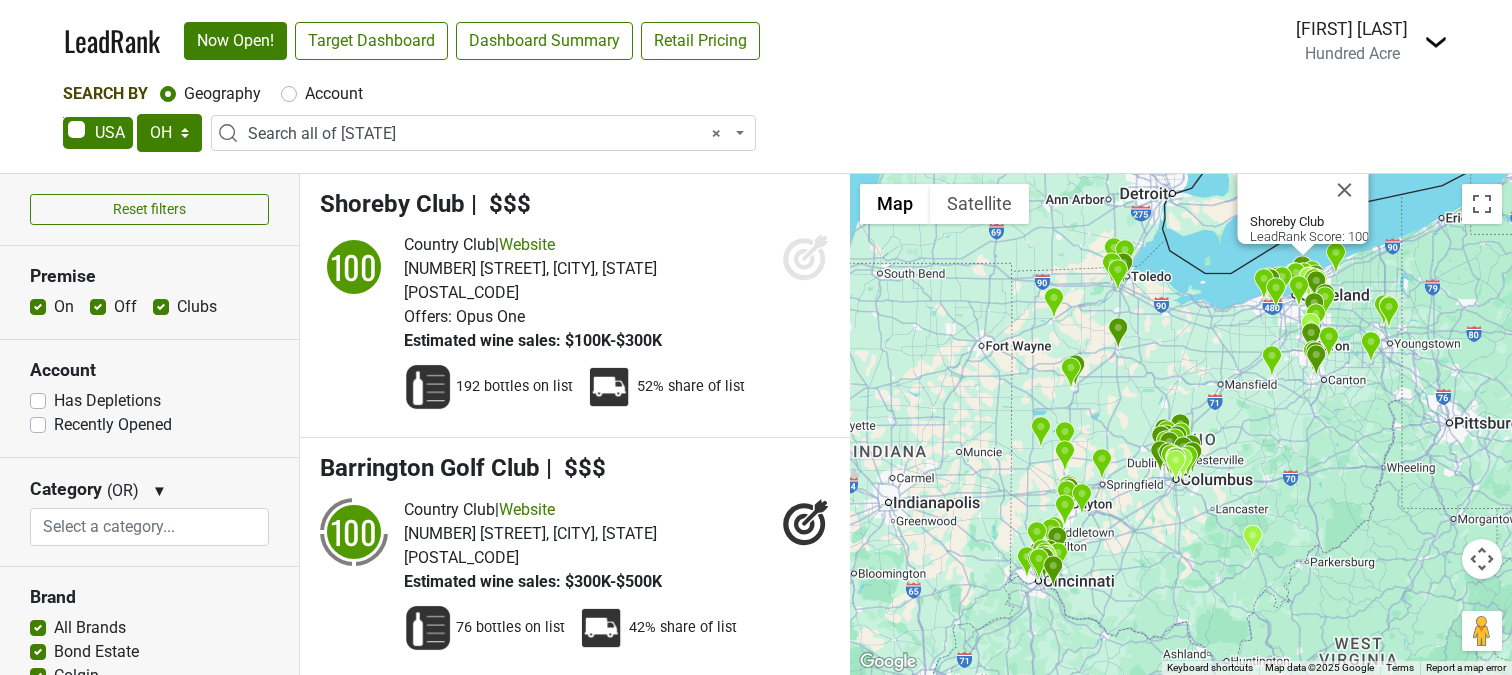 drag, startPoint x: 1051, startPoint y: 518, endPoint x: 1175, endPoint y: 513, distance: 124.10077 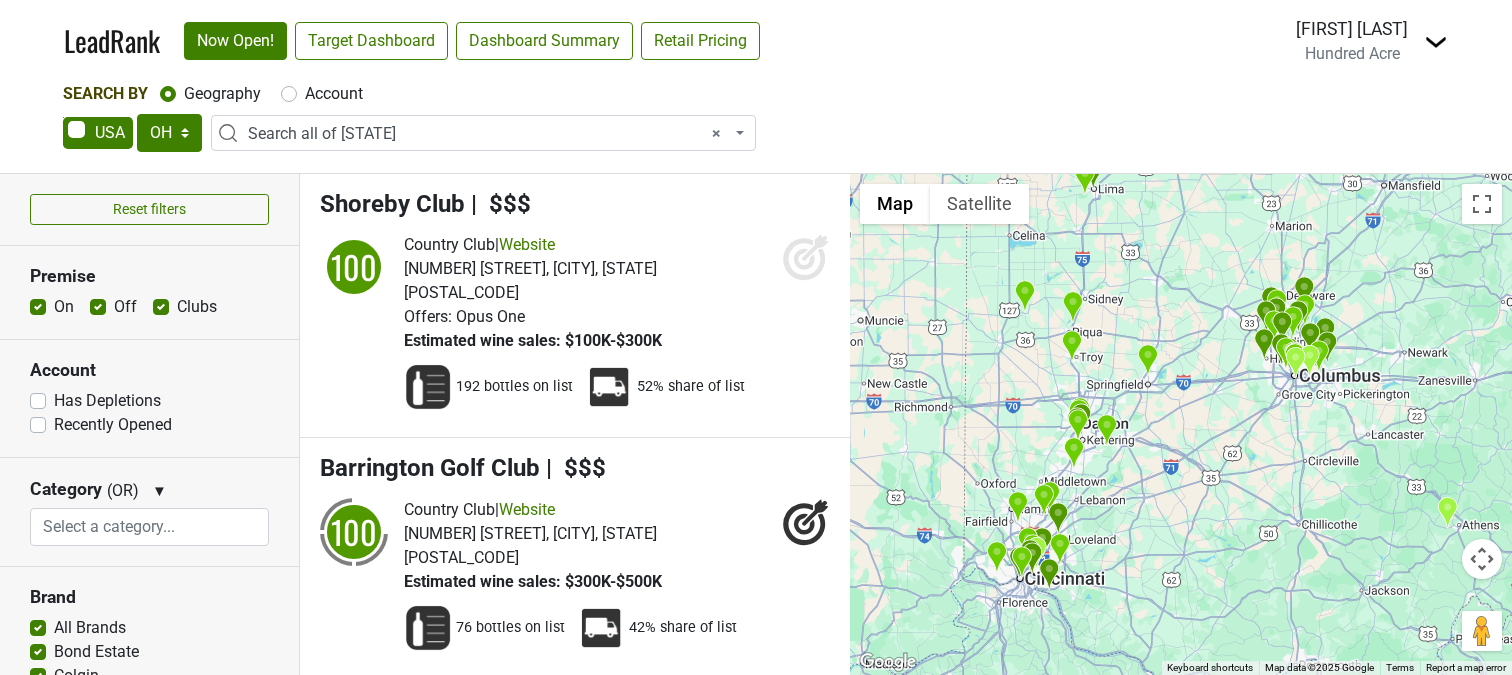 drag, startPoint x: 1114, startPoint y: 562, endPoint x: 1120, endPoint y: 549, distance: 14.3178215 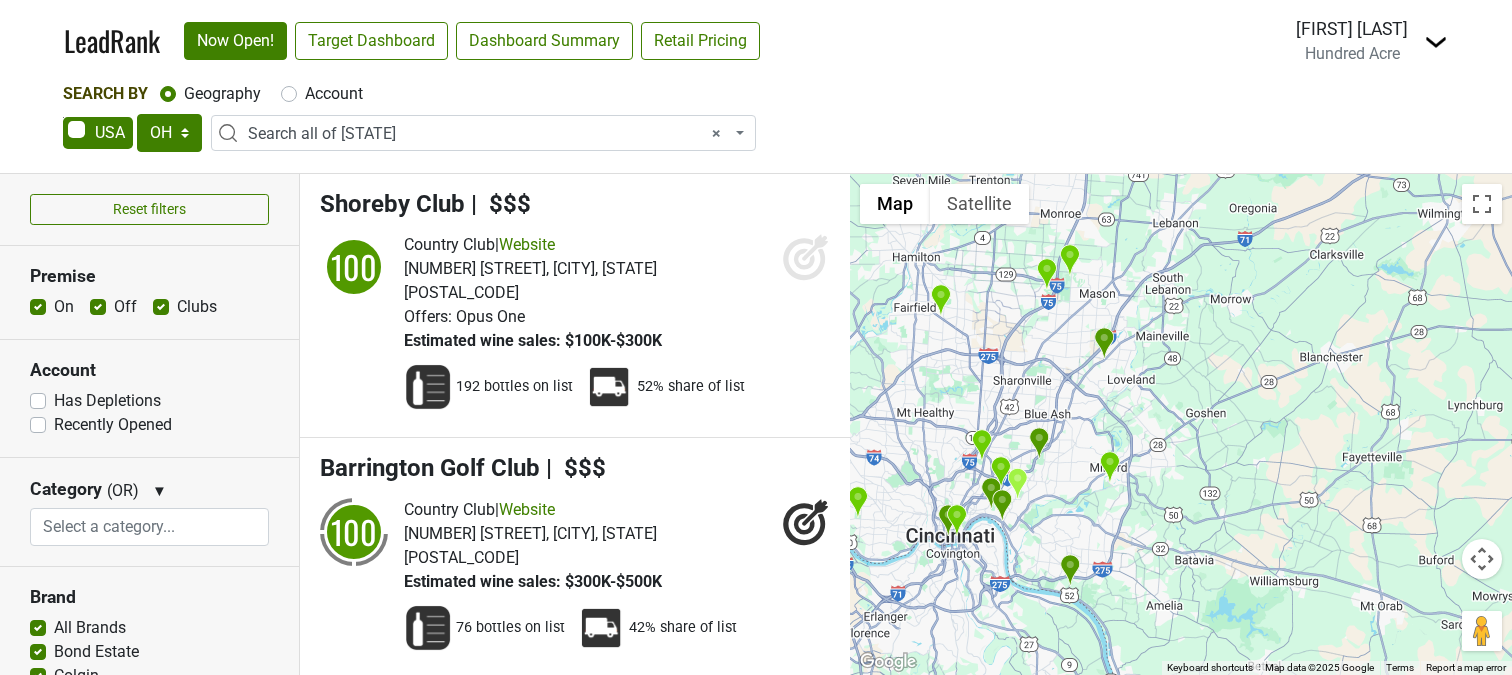 drag, startPoint x: 1084, startPoint y: 541, endPoint x: 1109, endPoint y: 509, distance: 40.60788 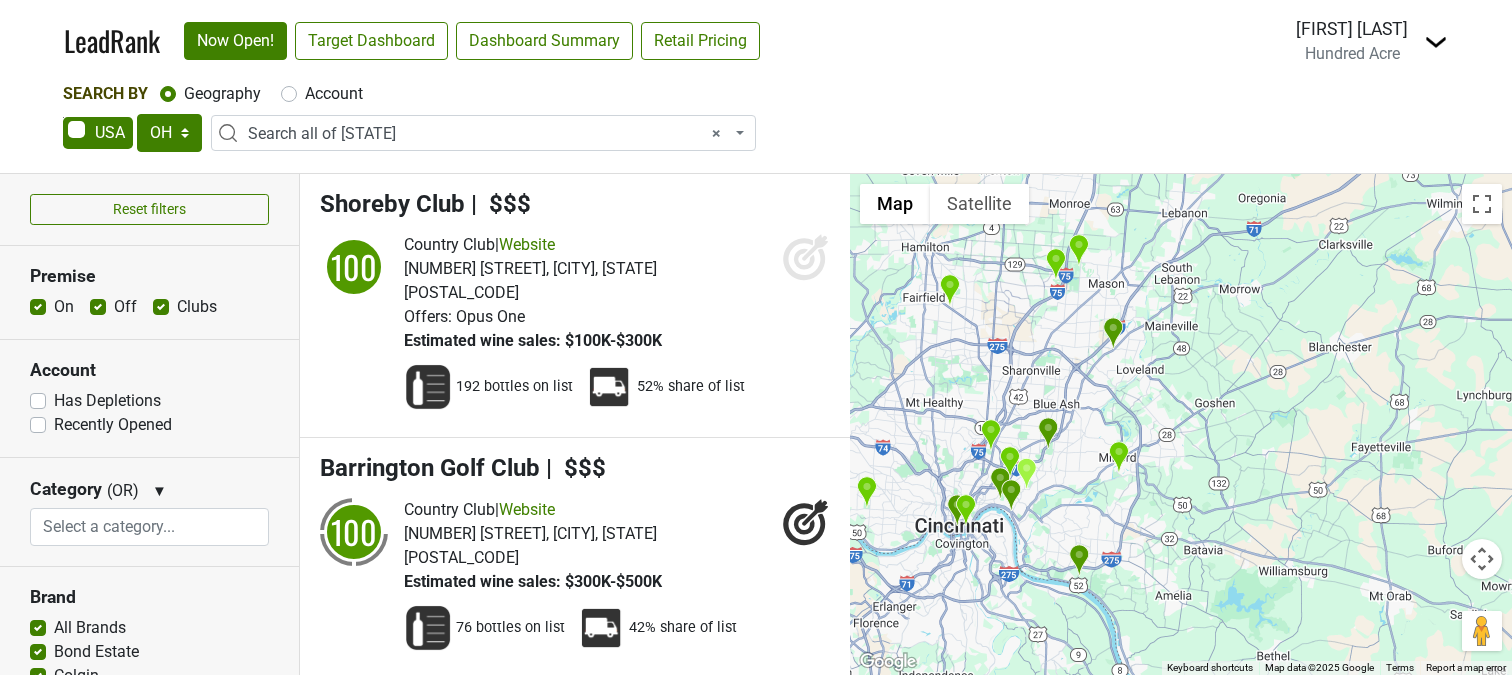 click at bounding box center (1079, 560) 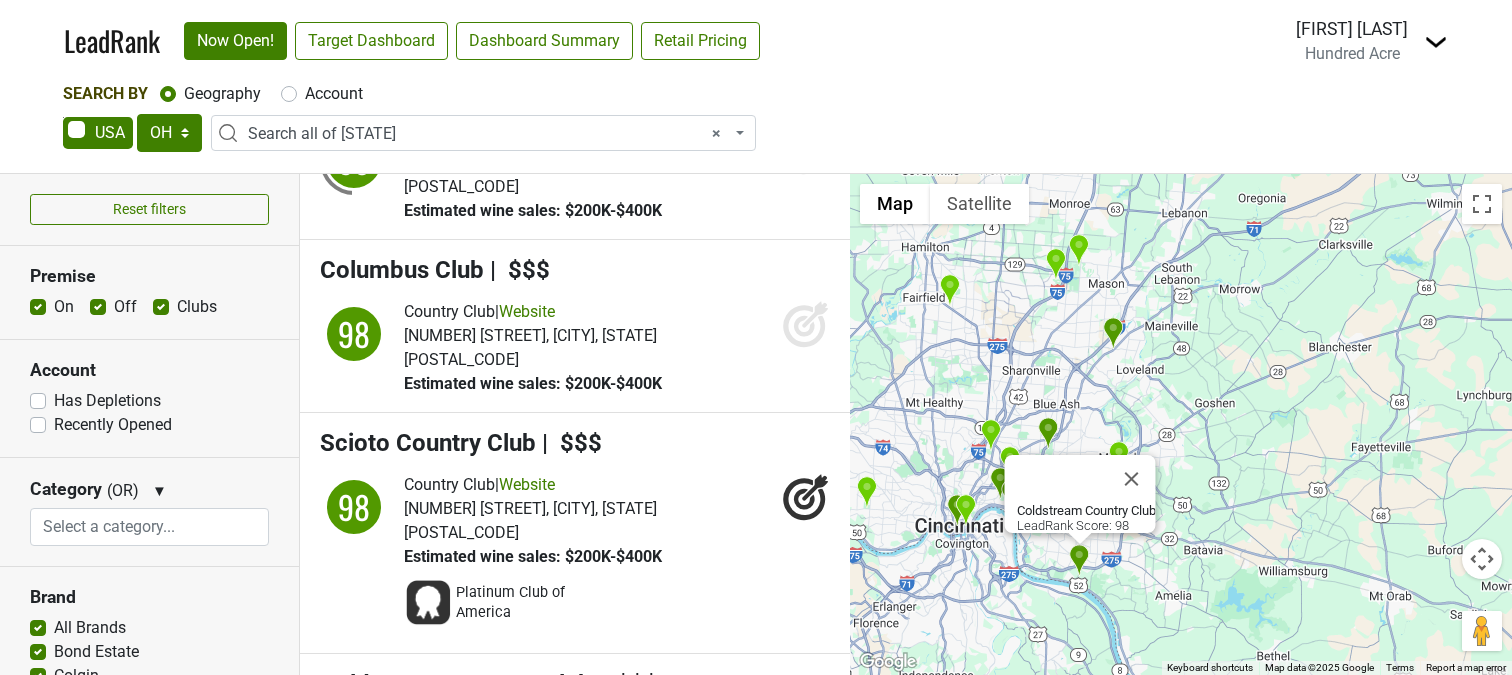 scroll, scrollTop: 4264, scrollLeft: 0, axis: vertical 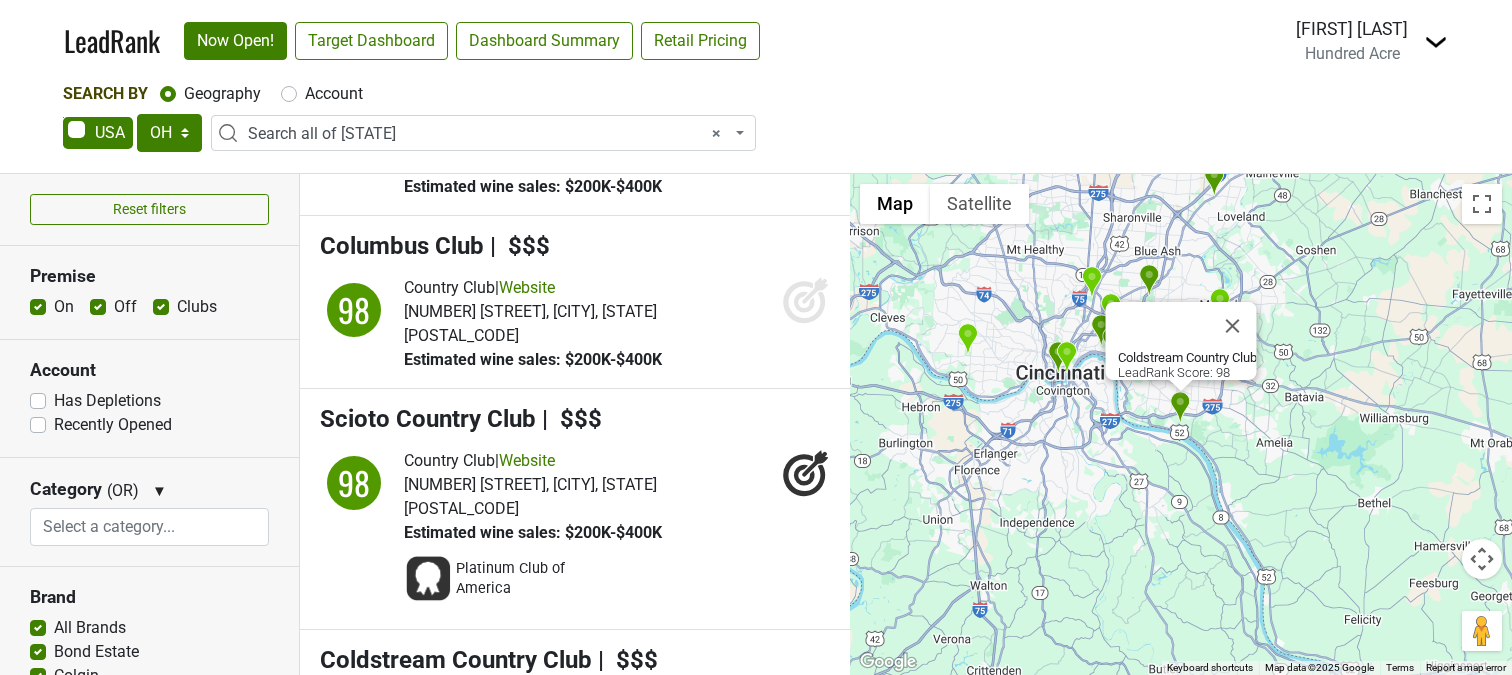 click on "Website" at bounding box center (527, 700) 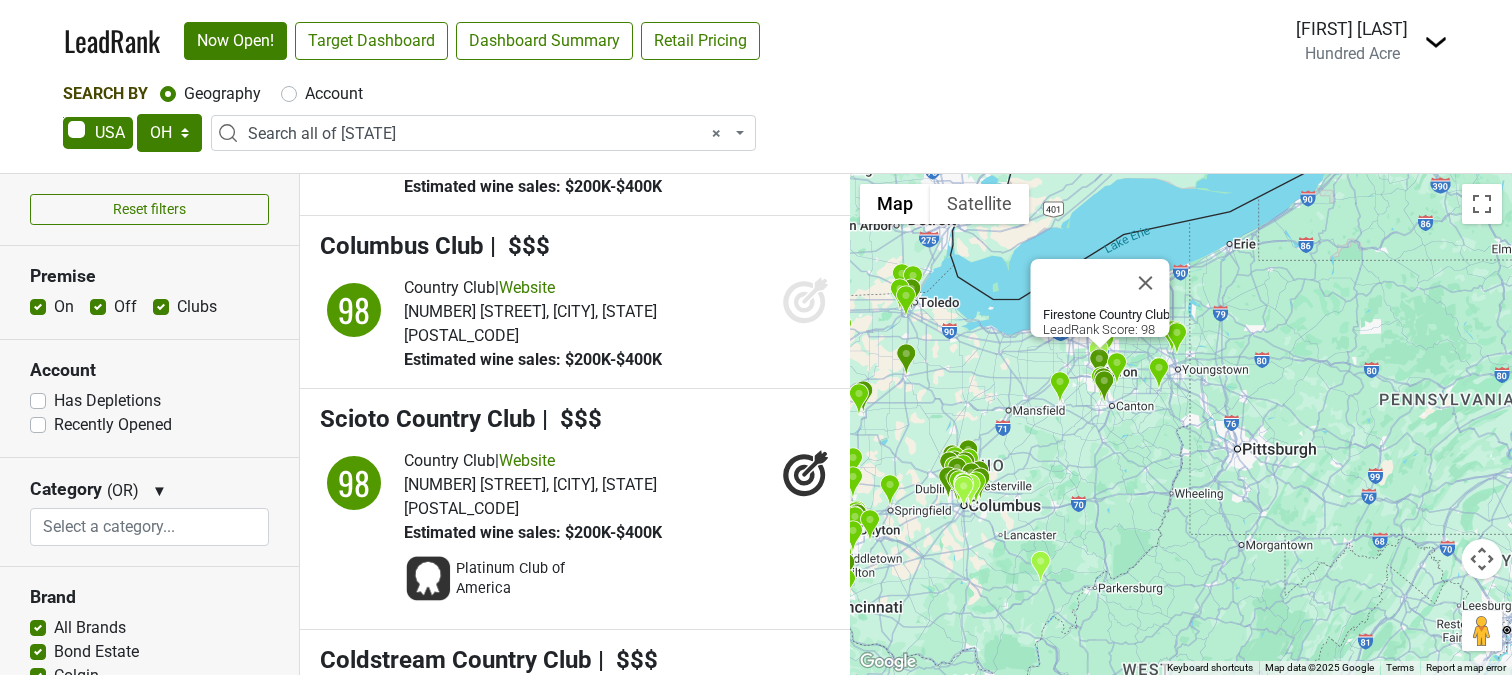 drag, startPoint x: 1090, startPoint y: 591, endPoint x: 1125, endPoint y: 444, distance: 151.10924 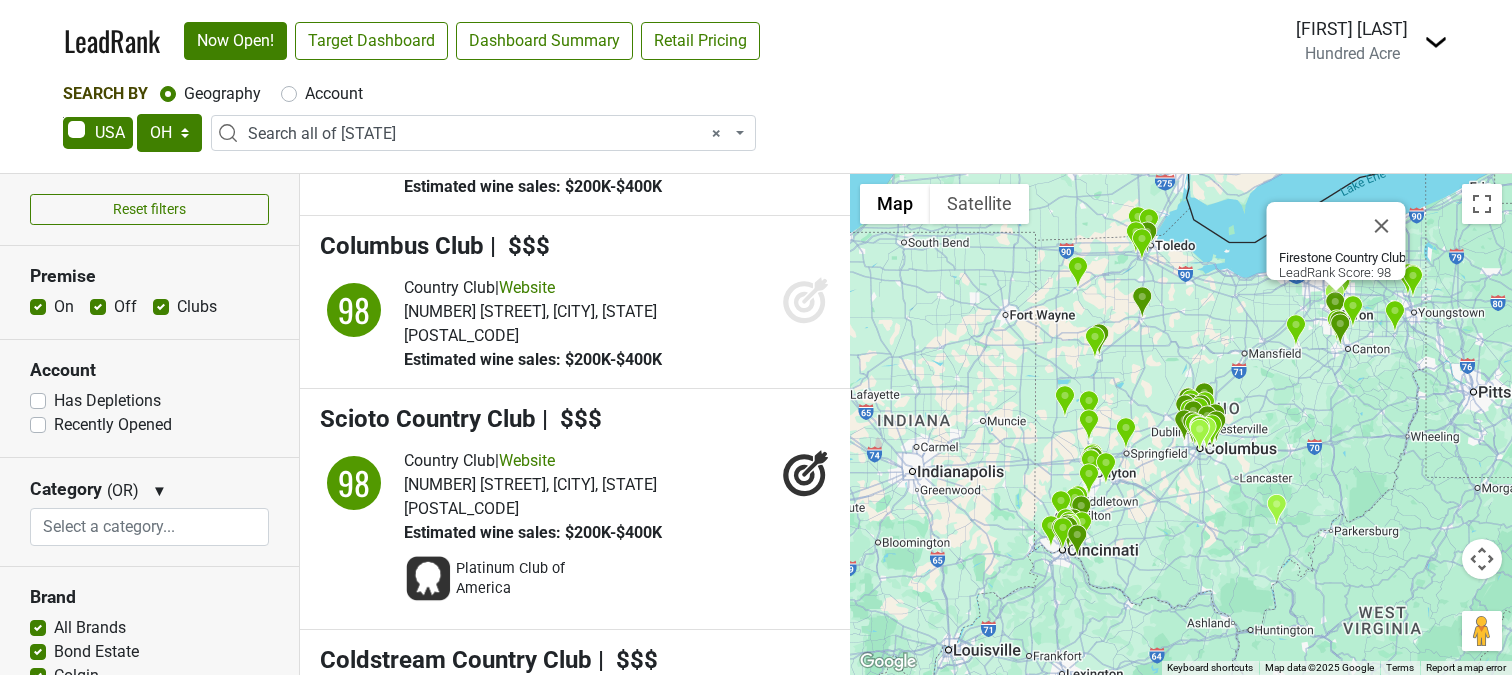 drag, startPoint x: 951, startPoint y: 527, endPoint x: 1189, endPoint y: 470, distance: 244.73047 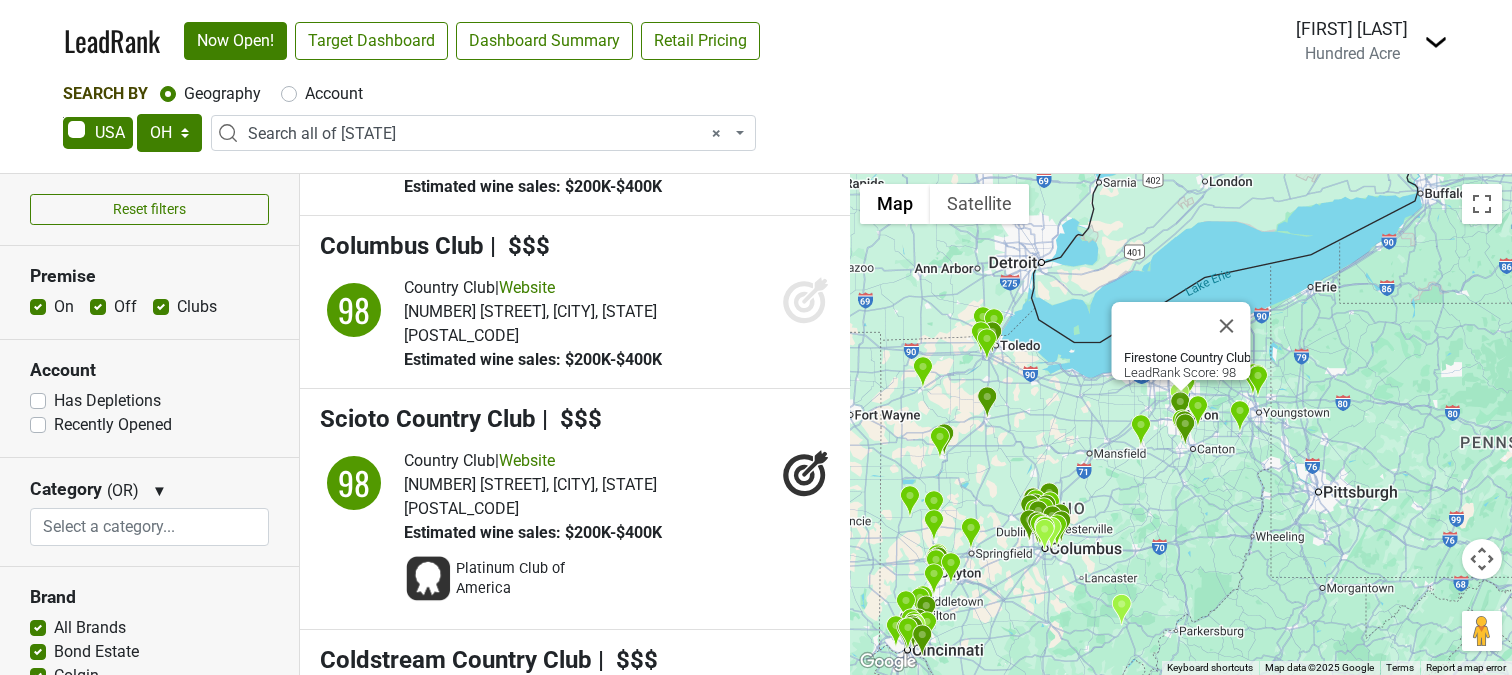 click on "Website" at bounding box center [527, 873] 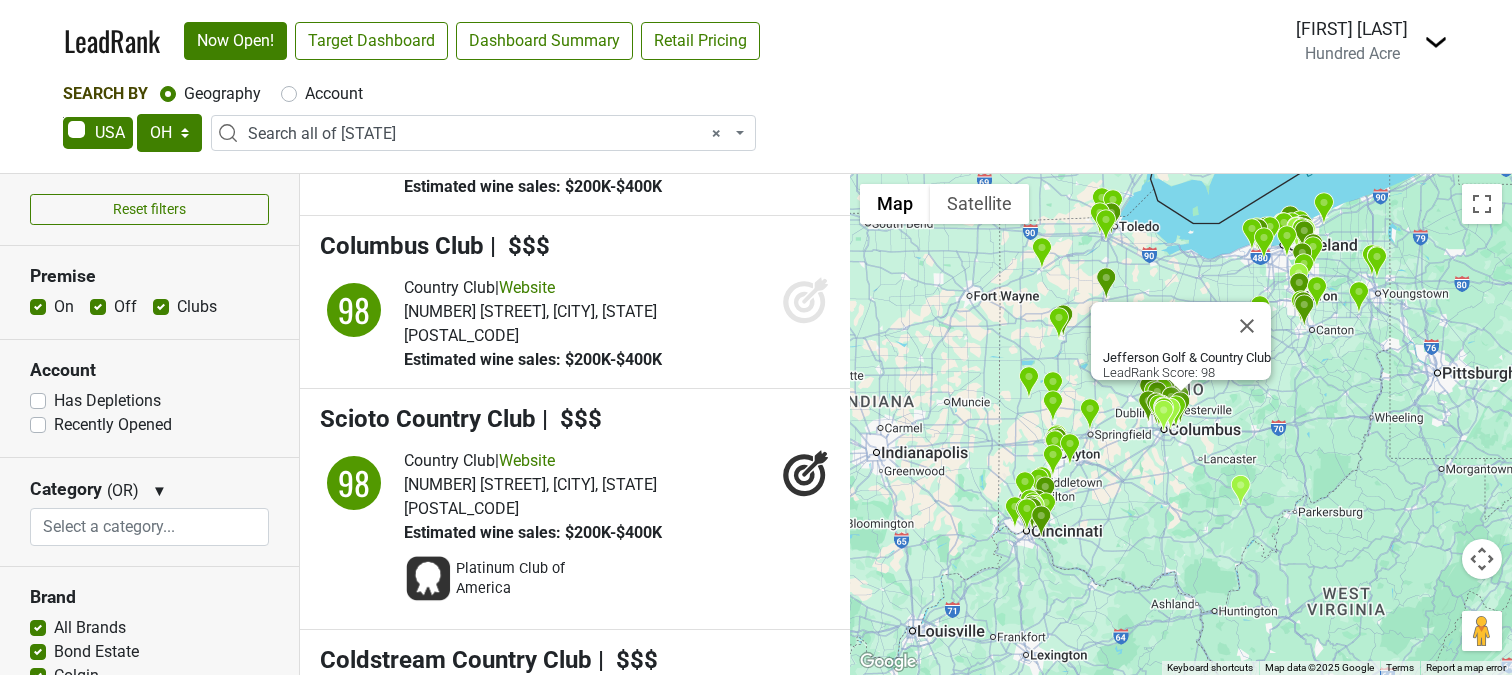 click on "Website" at bounding box center (527, 1114) 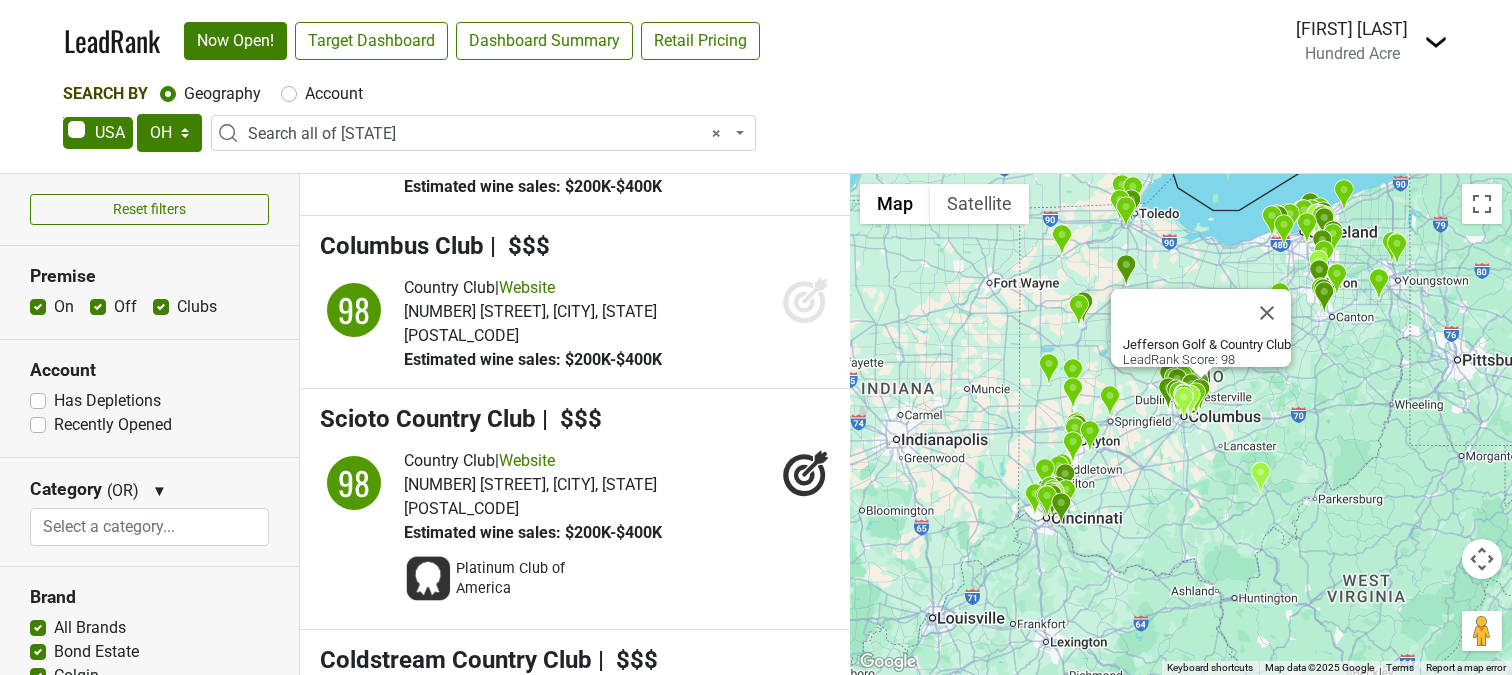 drag, startPoint x: 1072, startPoint y: 612, endPoint x: 1095, endPoint y: 597, distance: 27.45906 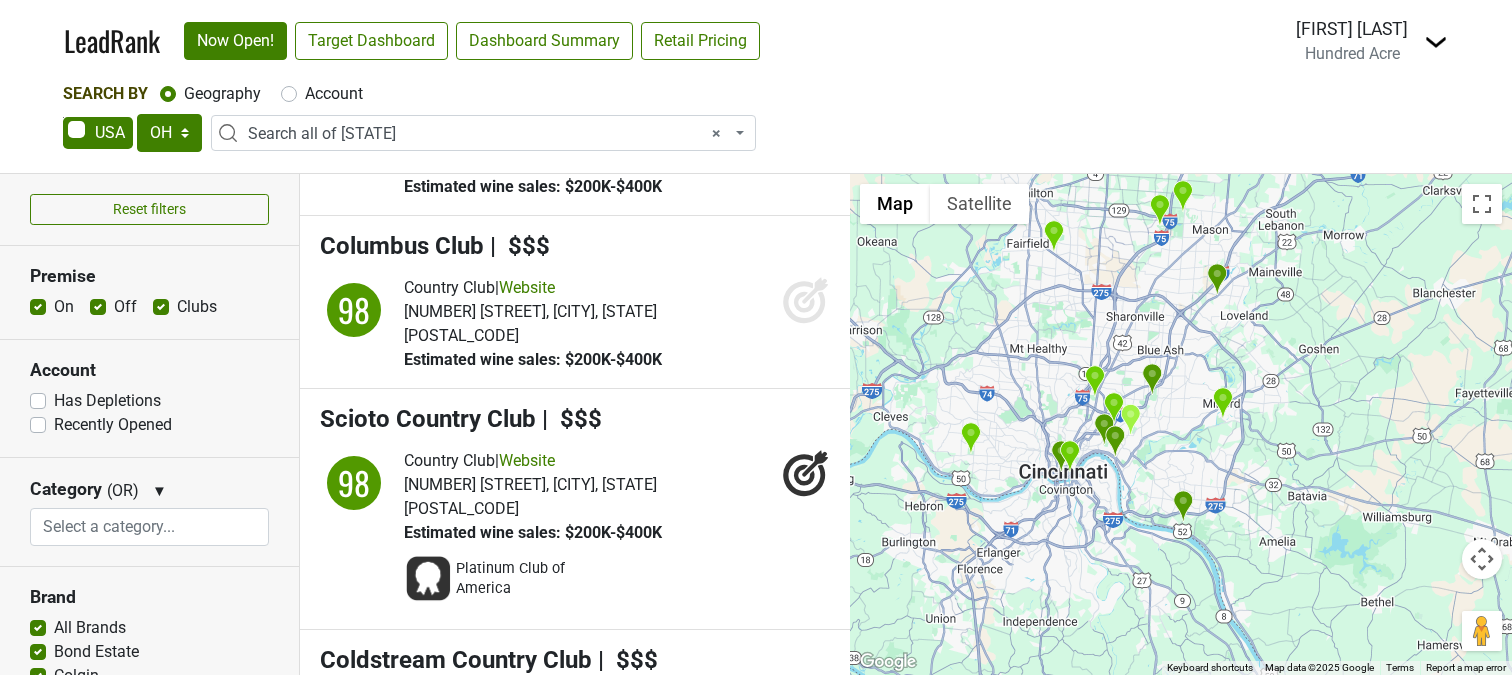 drag, startPoint x: 1029, startPoint y: 510, endPoint x: 1350, endPoint y: 434, distance: 329.8742 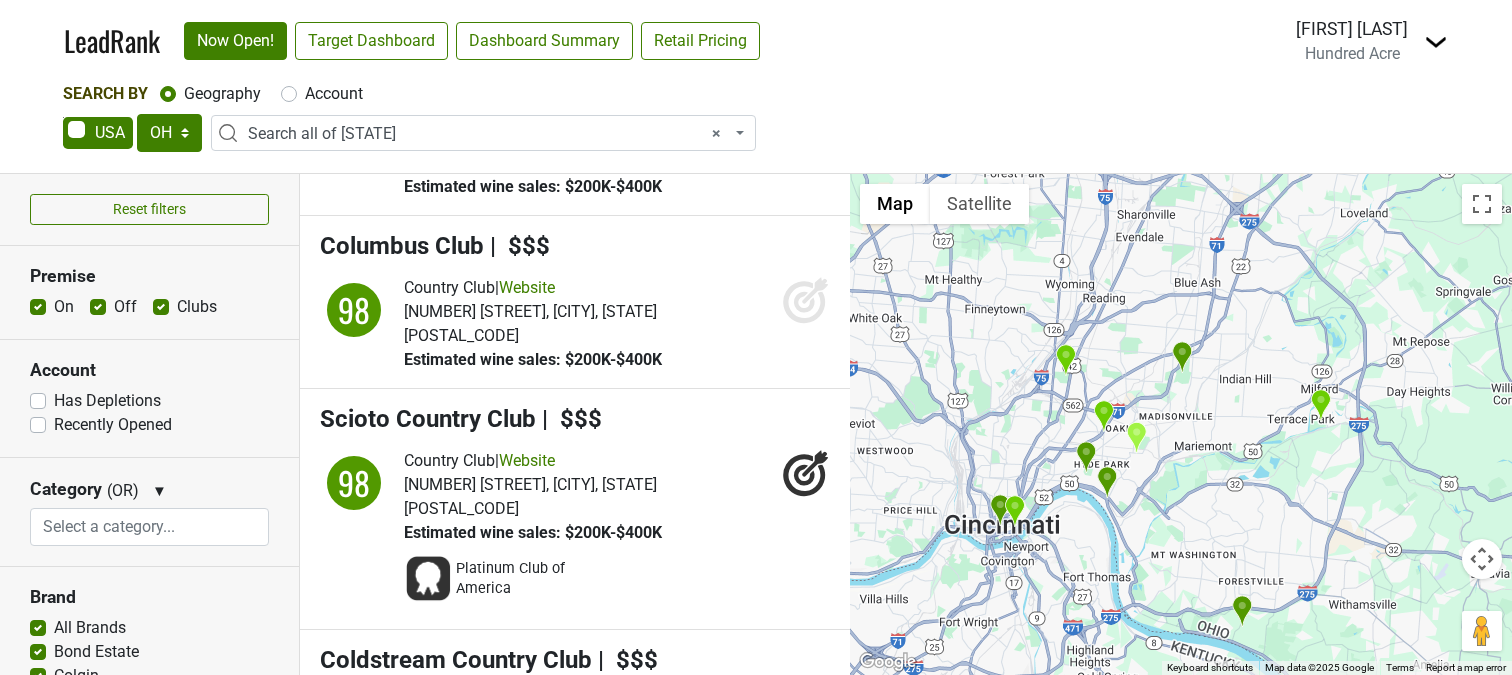 drag, startPoint x: 1102, startPoint y: 490, endPoint x: 1104, endPoint y: 555, distance: 65.03076 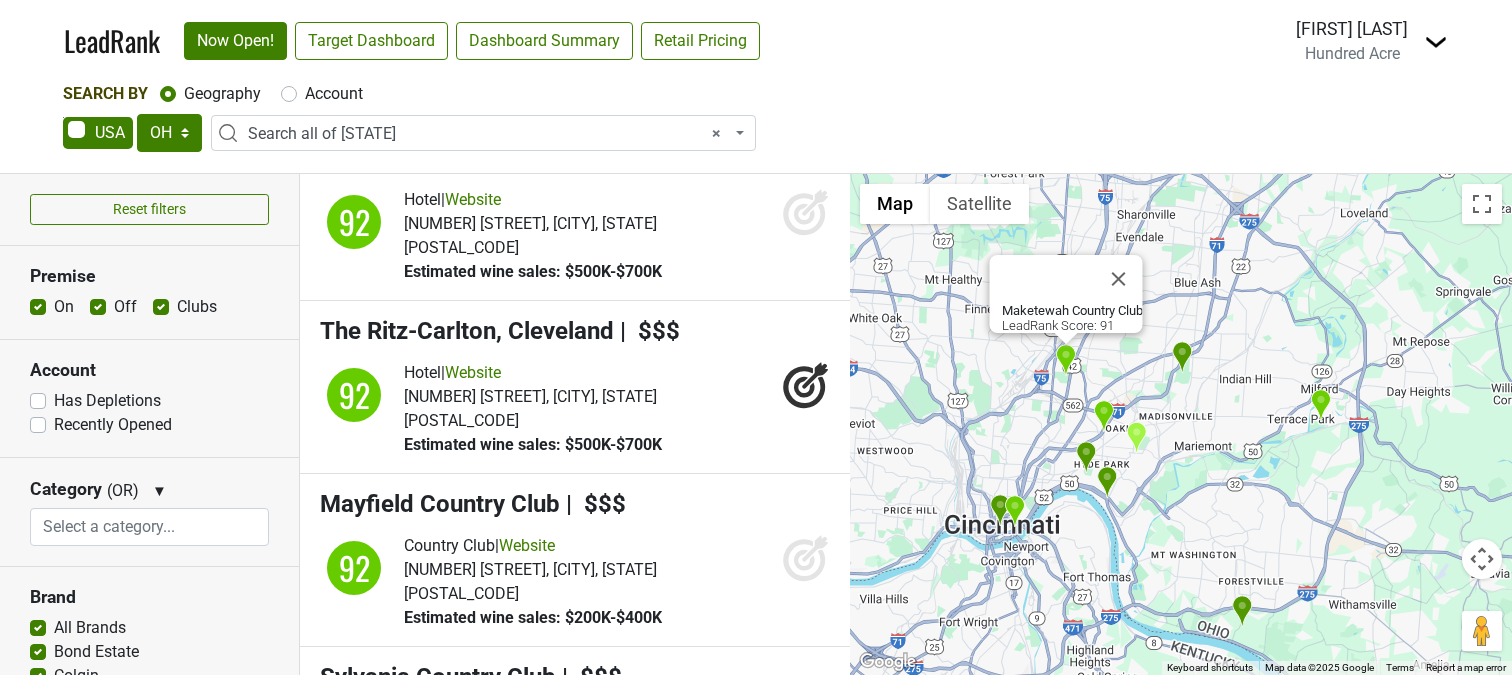 scroll, scrollTop: 14793, scrollLeft: 0, axis: vertical 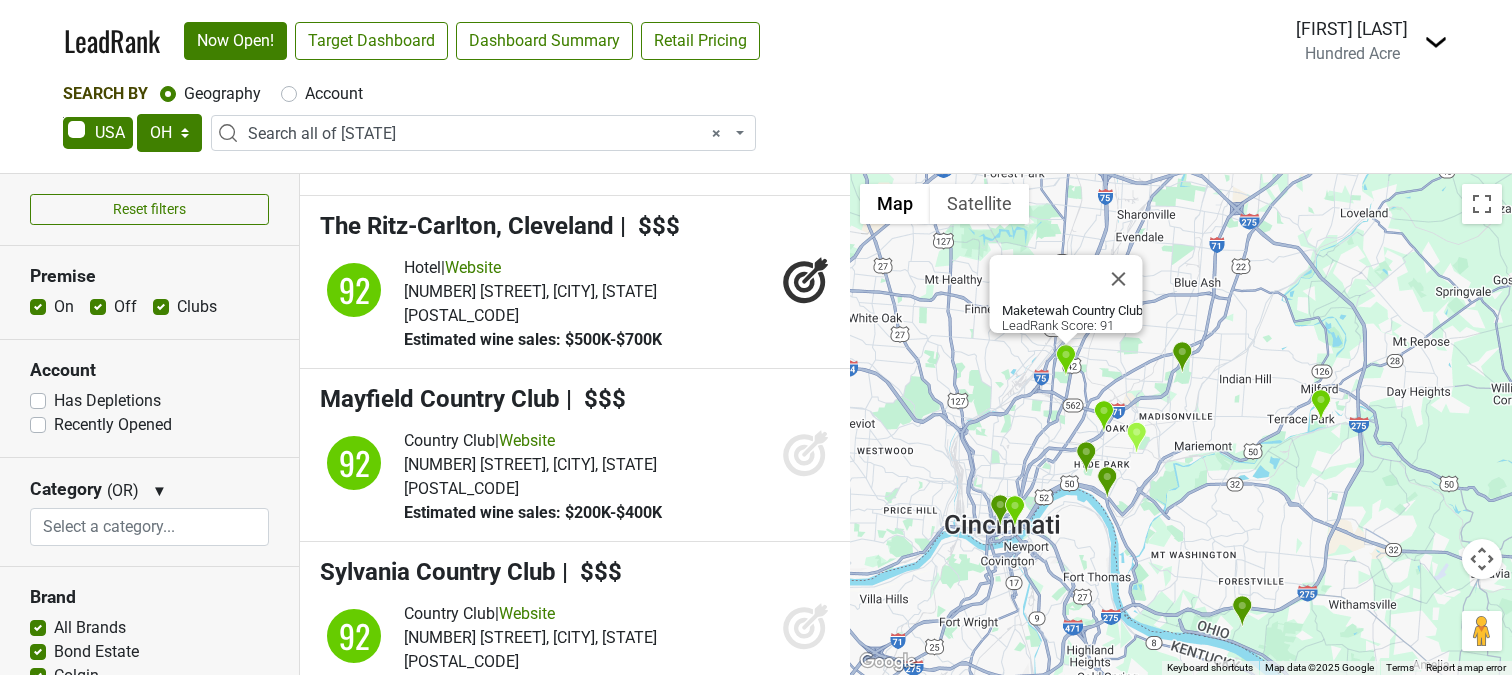 click at bounding box center (1014, 511) 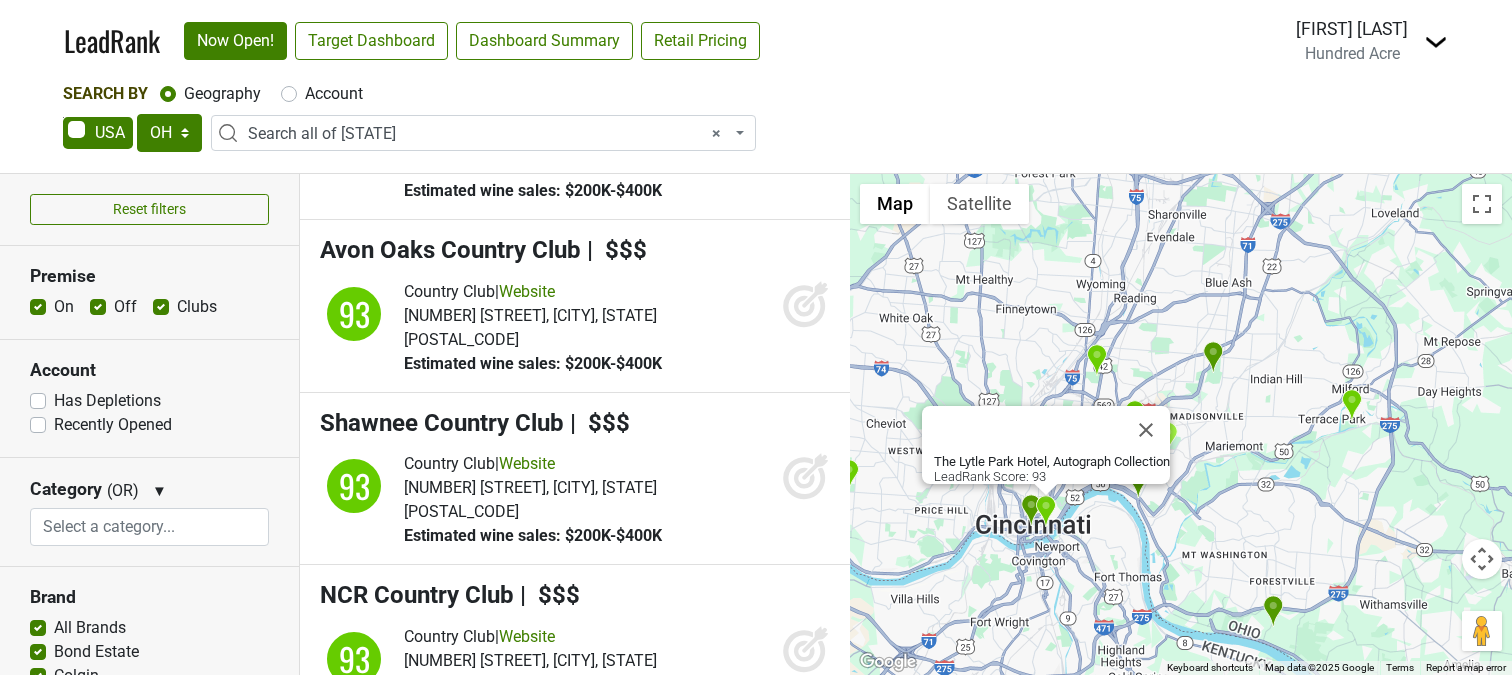 scroll, scrollTop: 10624, scrollLeft: 0, axis: vertical 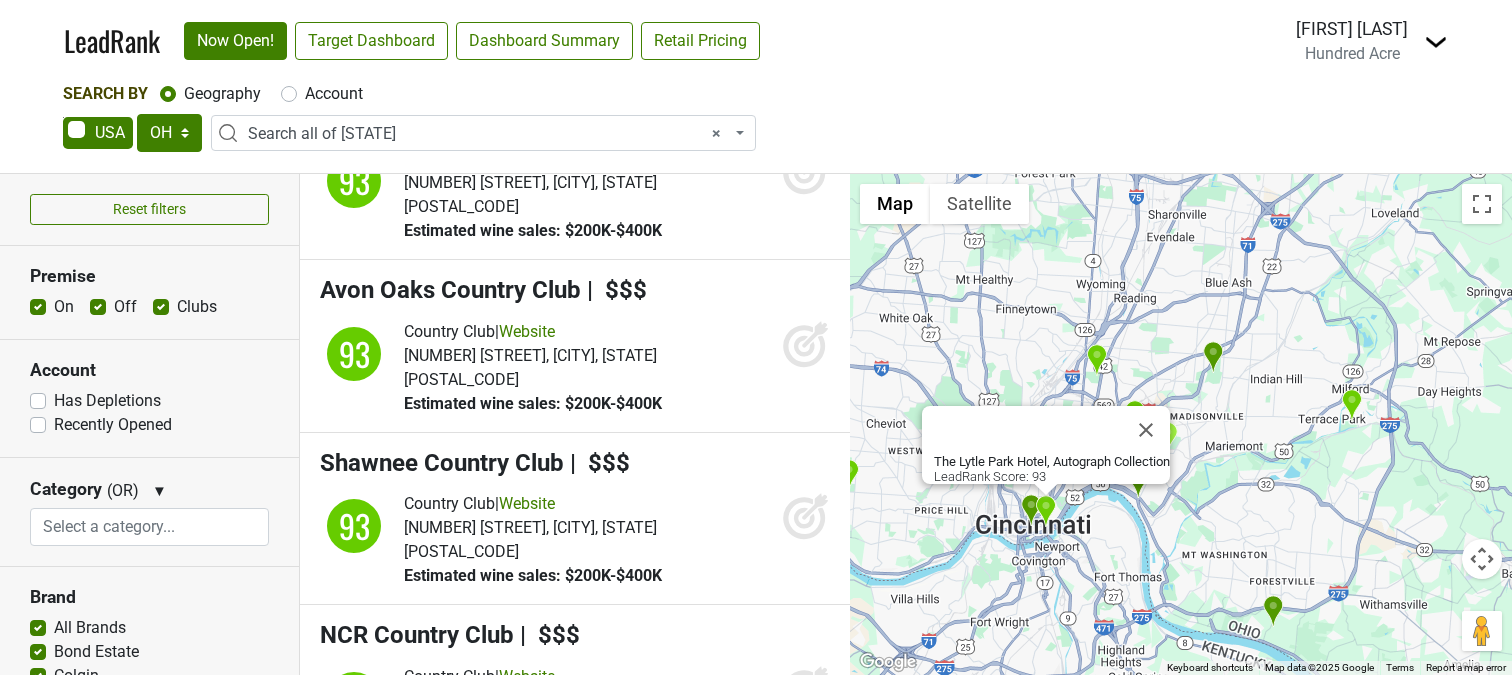 click at bounding box center (1031, 510) 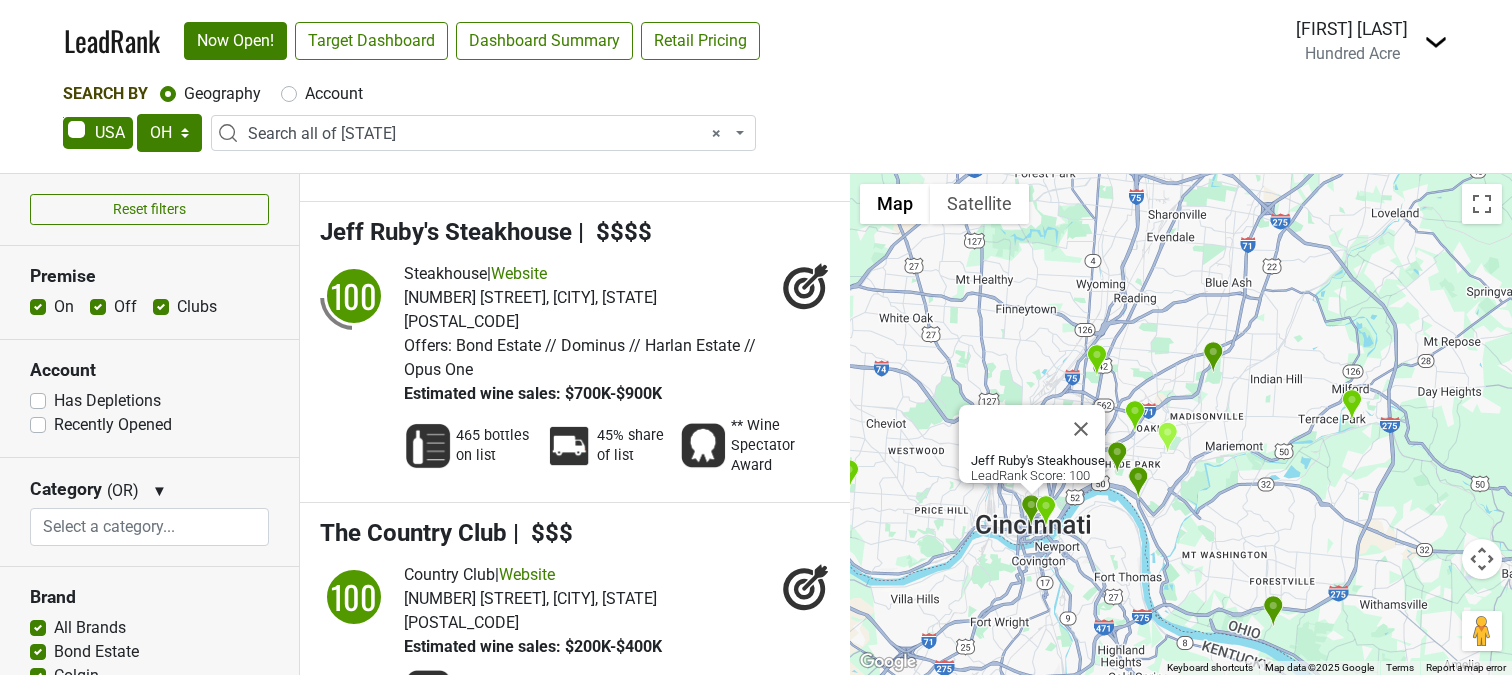 scroll, scrollTop: 722, scrollLeft: 0, axis: vertical 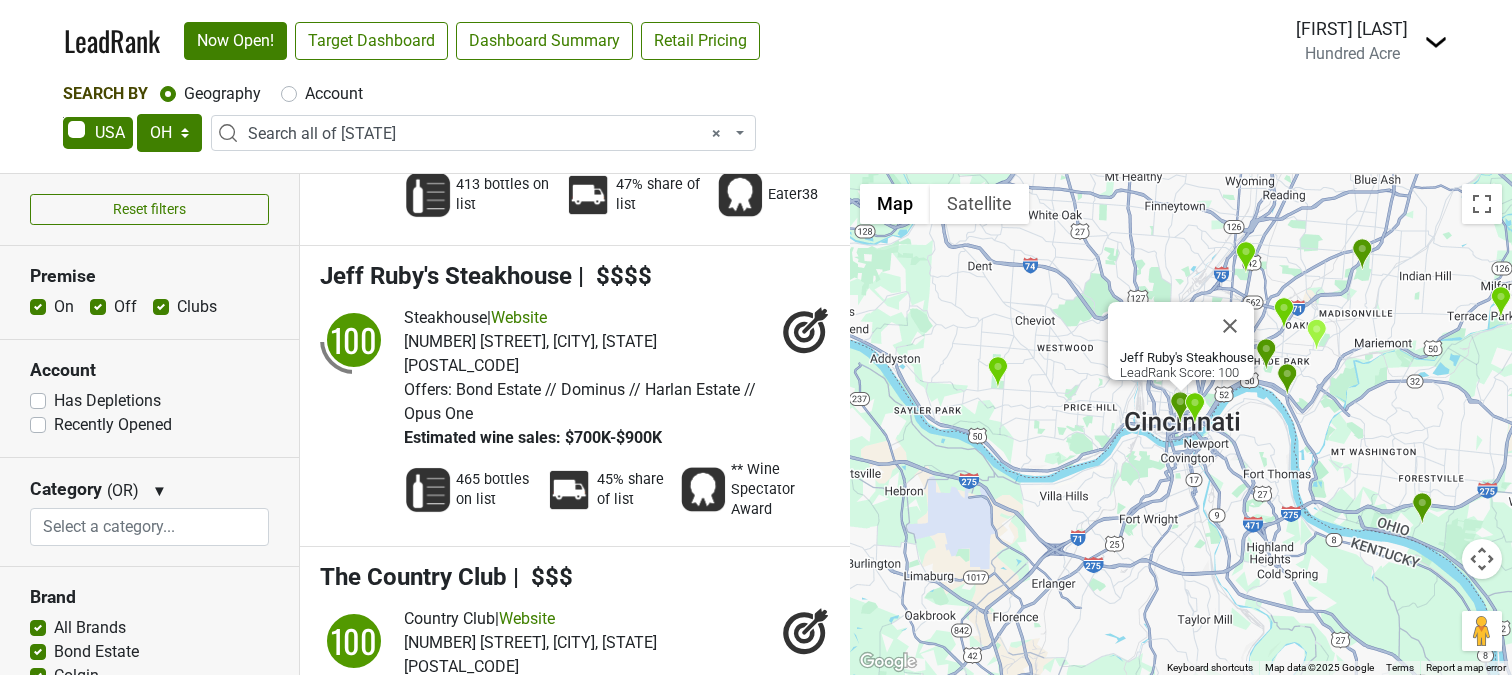click at bounding box center (1194, 408) 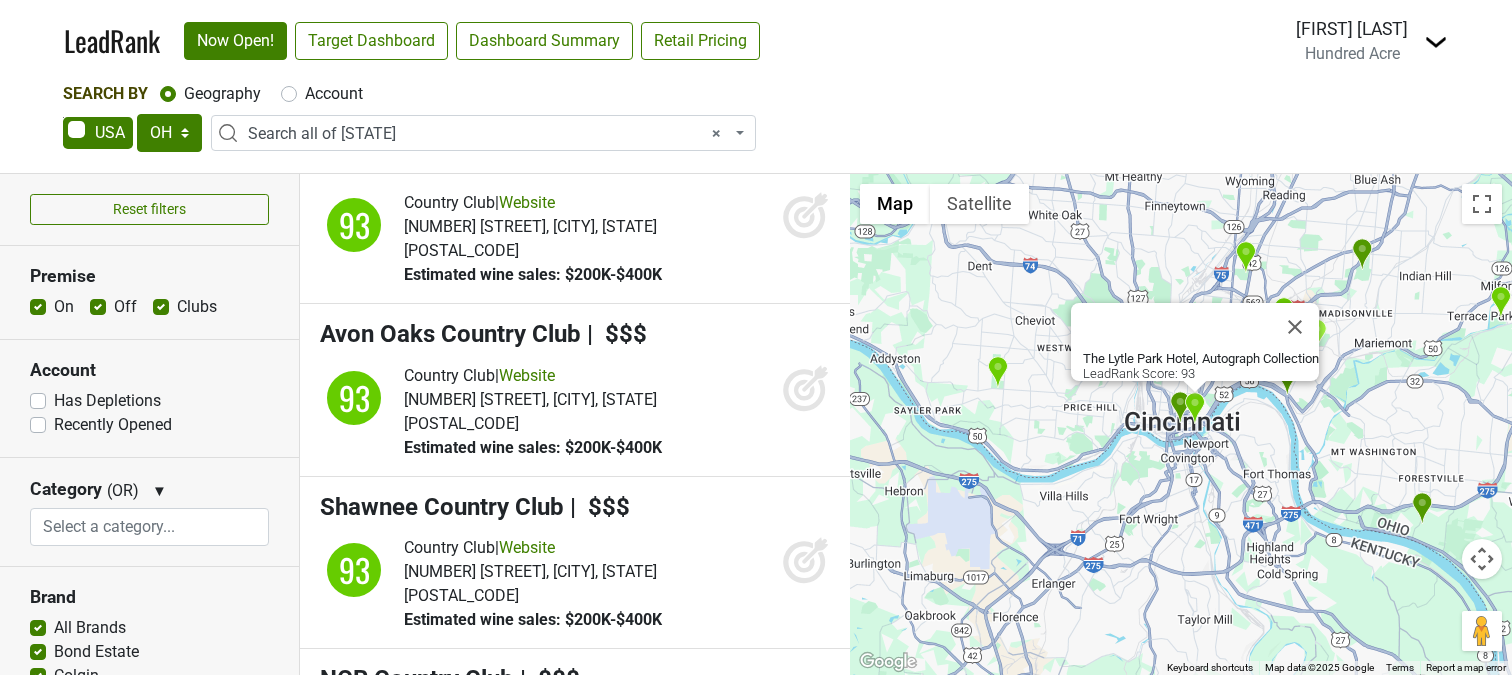 scroll, scrollTop: 10624, scrollLeft: 0, axis: vertical 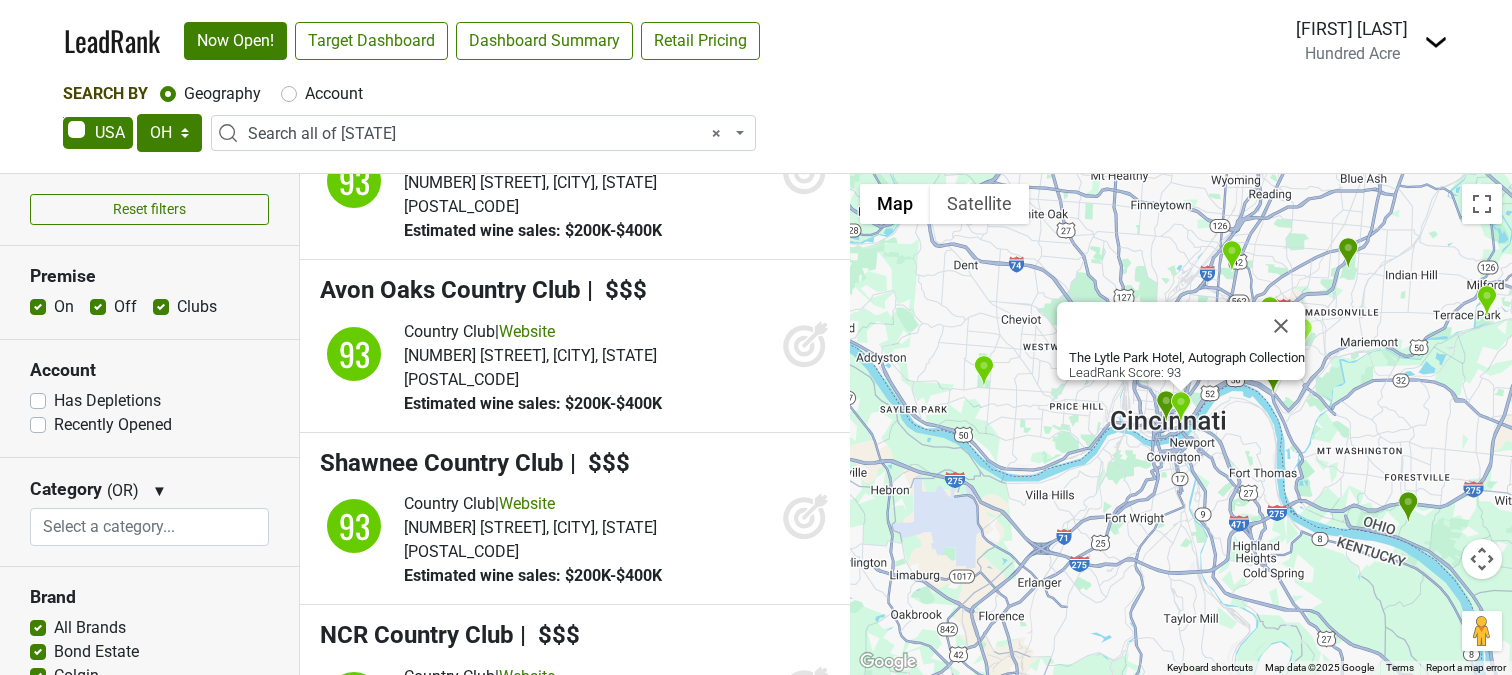 click on "Website" at bounding box center (473, 1569) 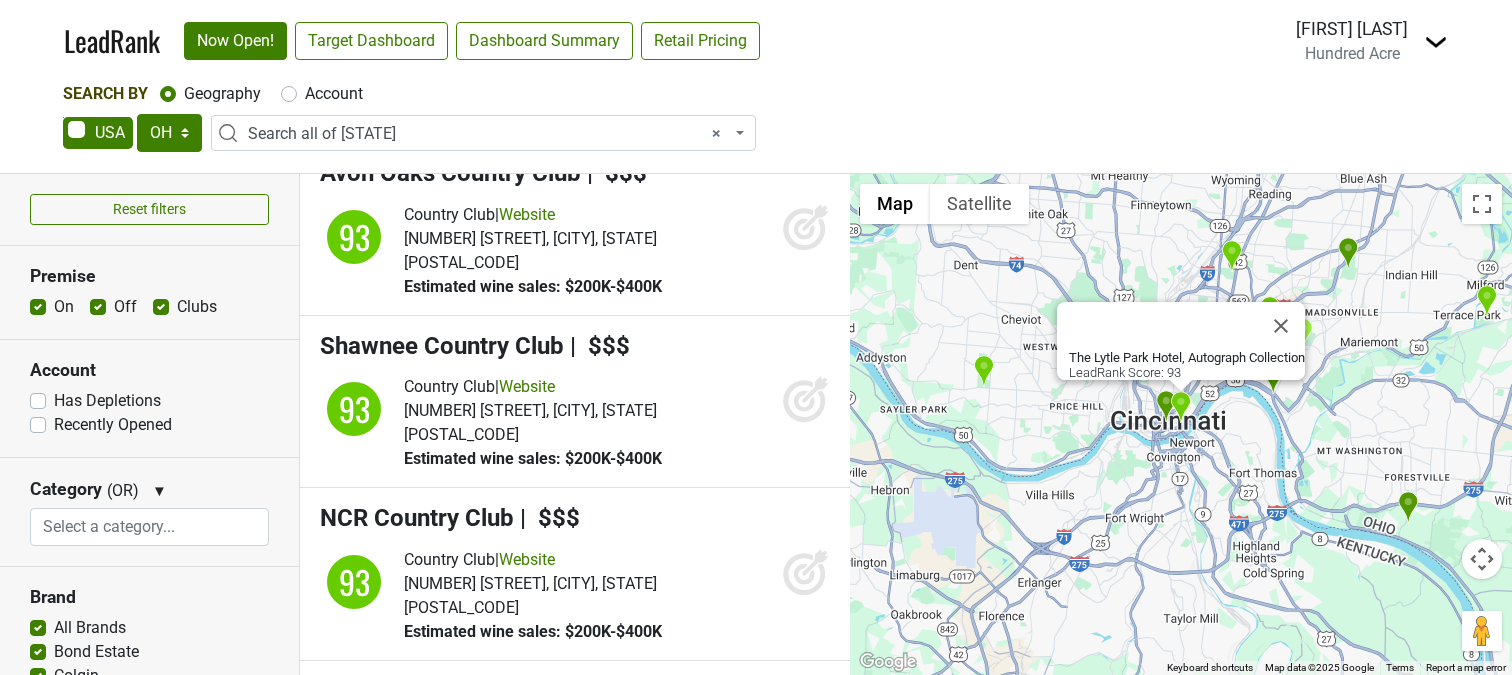 scroll, scrollTop: 10746, scrollLeft: 0, axis: vertical 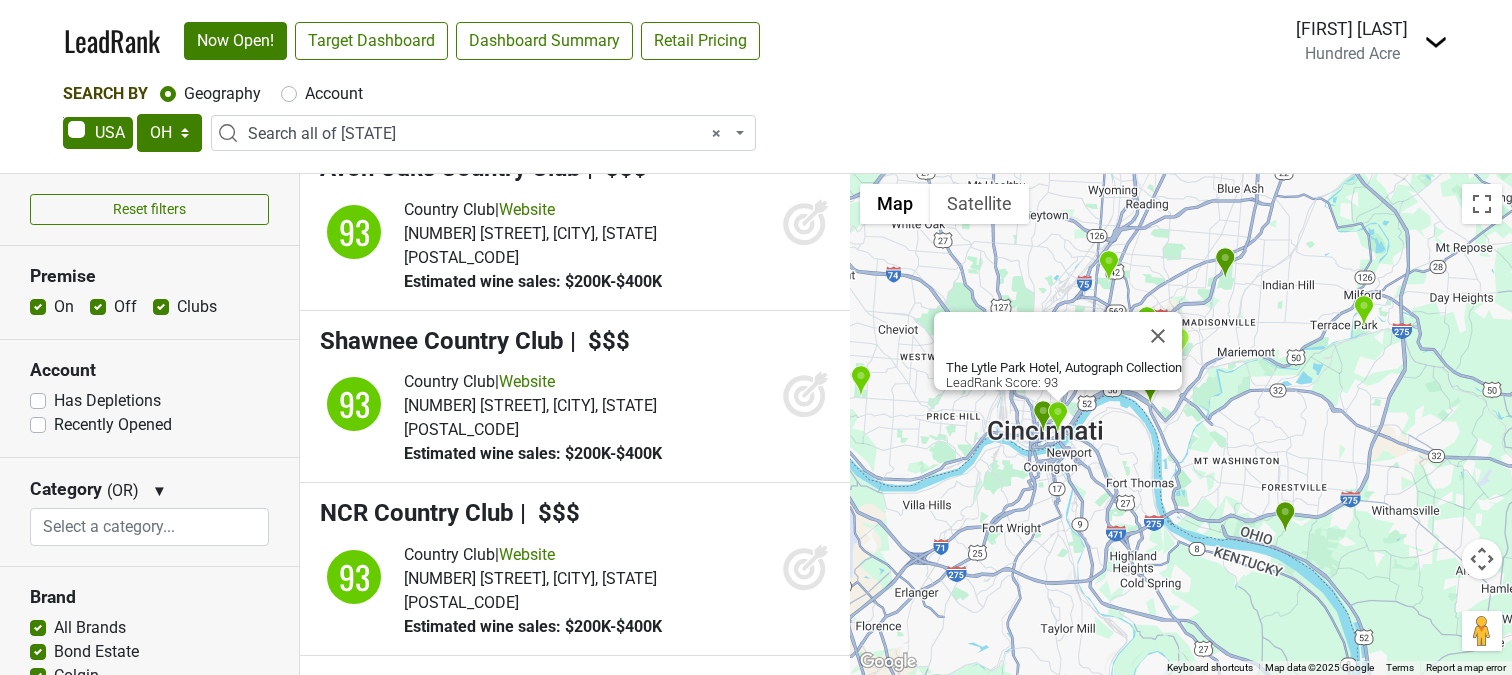 drag, startPoint x: 1281, startPoint y: 437, endPoint x: 1155, endPoint y: 447, distance: 126.3962 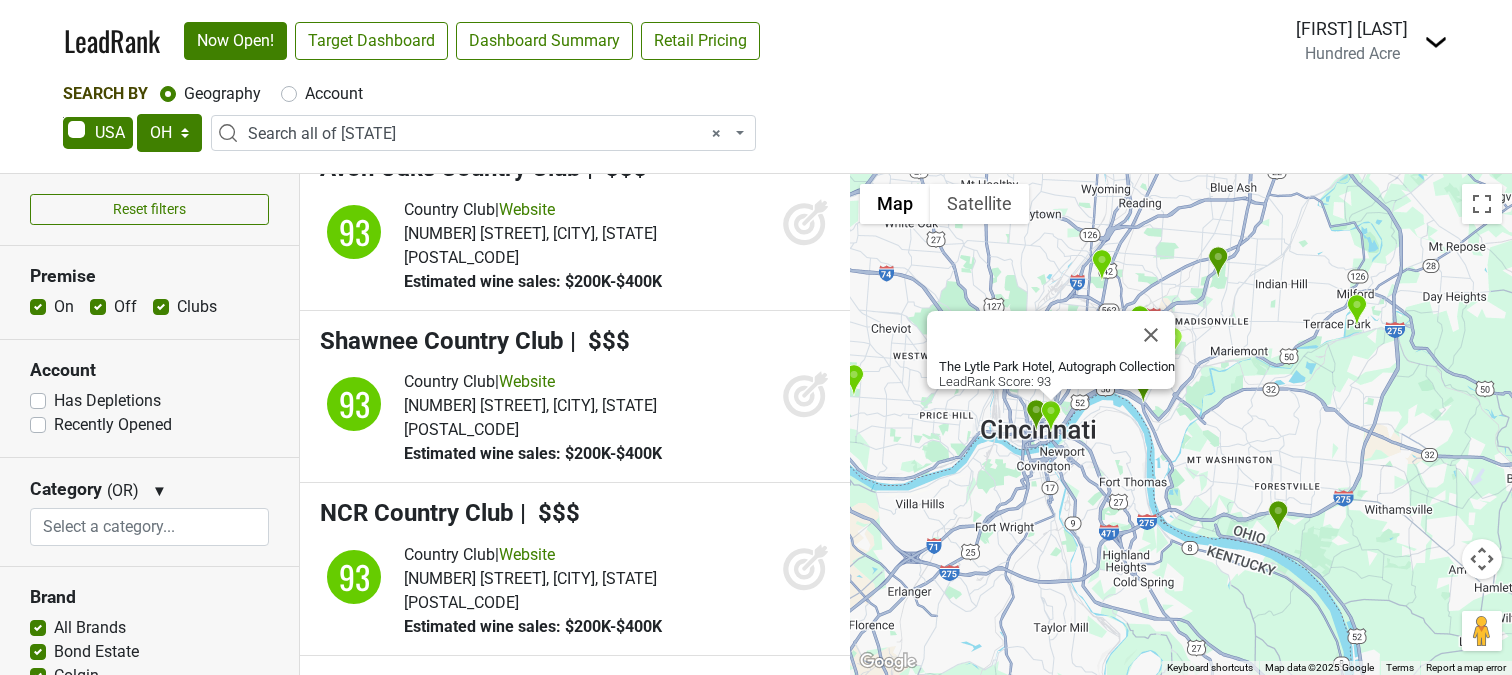 click at bounding box center (1218, 262) 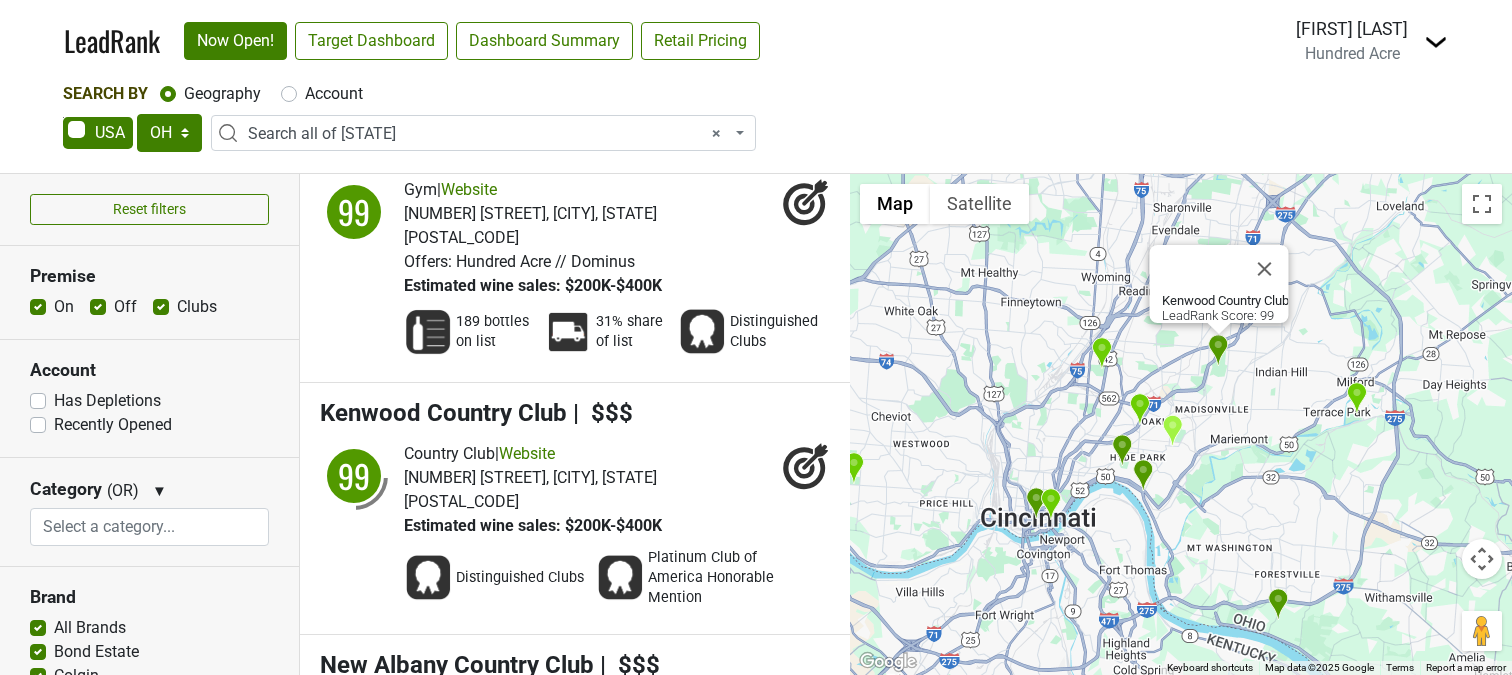 scroll, scrollTop: 2316, scrollLeft: 0, axis: vertical 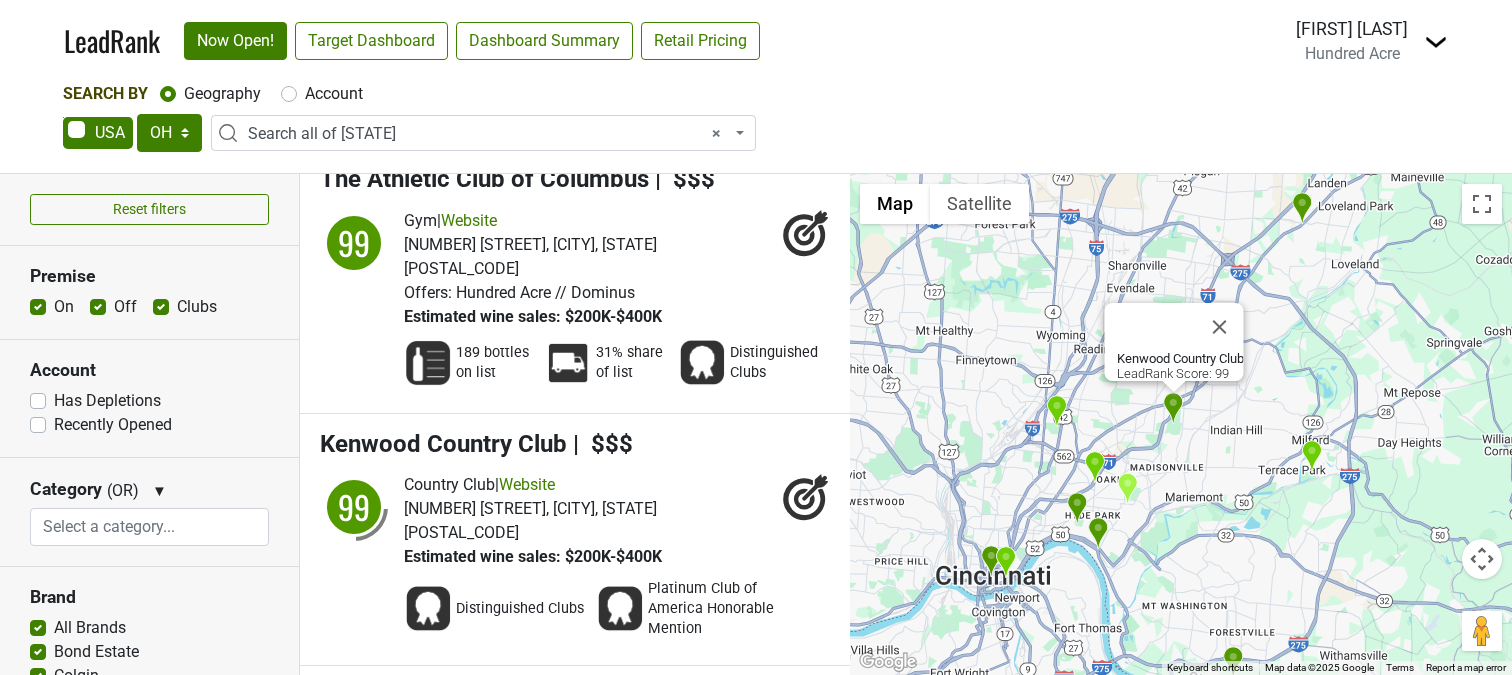 drag, startPoint x: 1293, startPoint y: 434, endPoint x: 1246, endPoint y: 492, distance: 74.65253 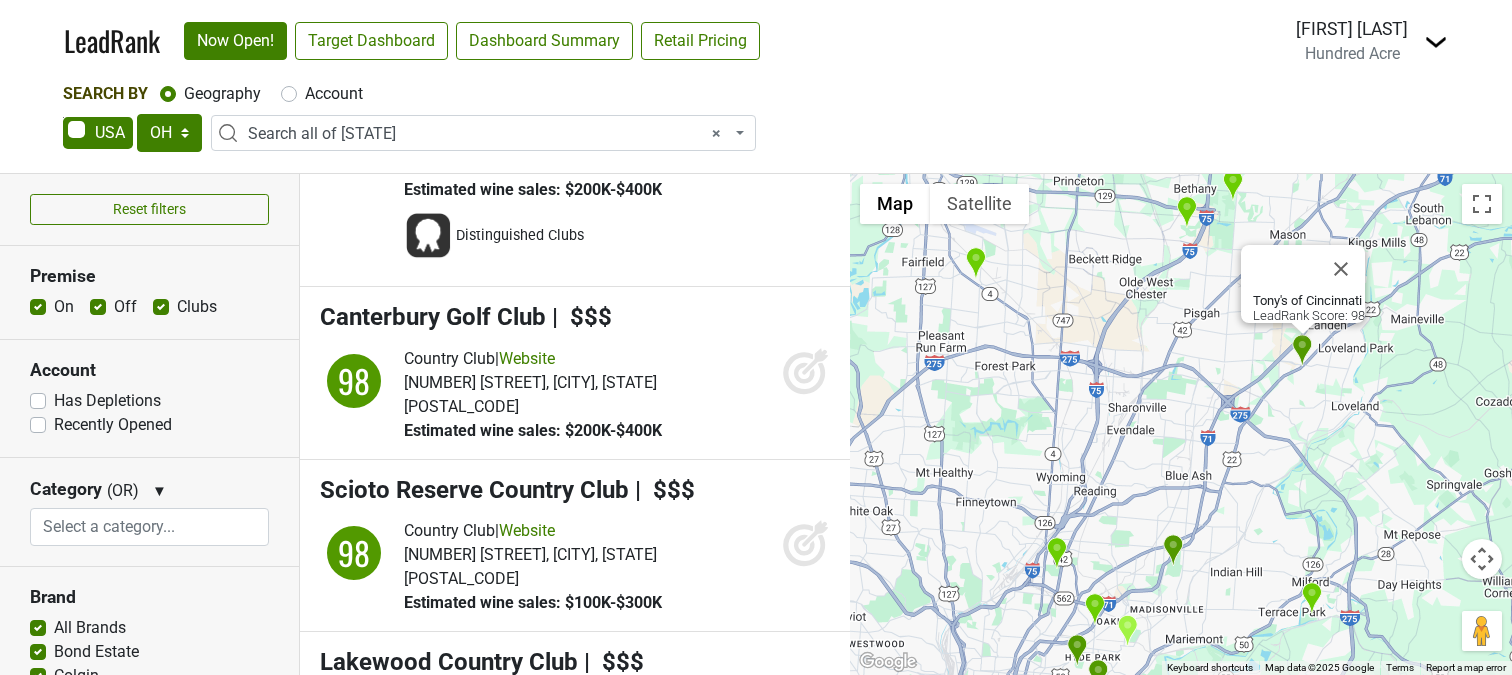 scroll, scrollTop: 5441, scrollLeft: 0, axis: vertical 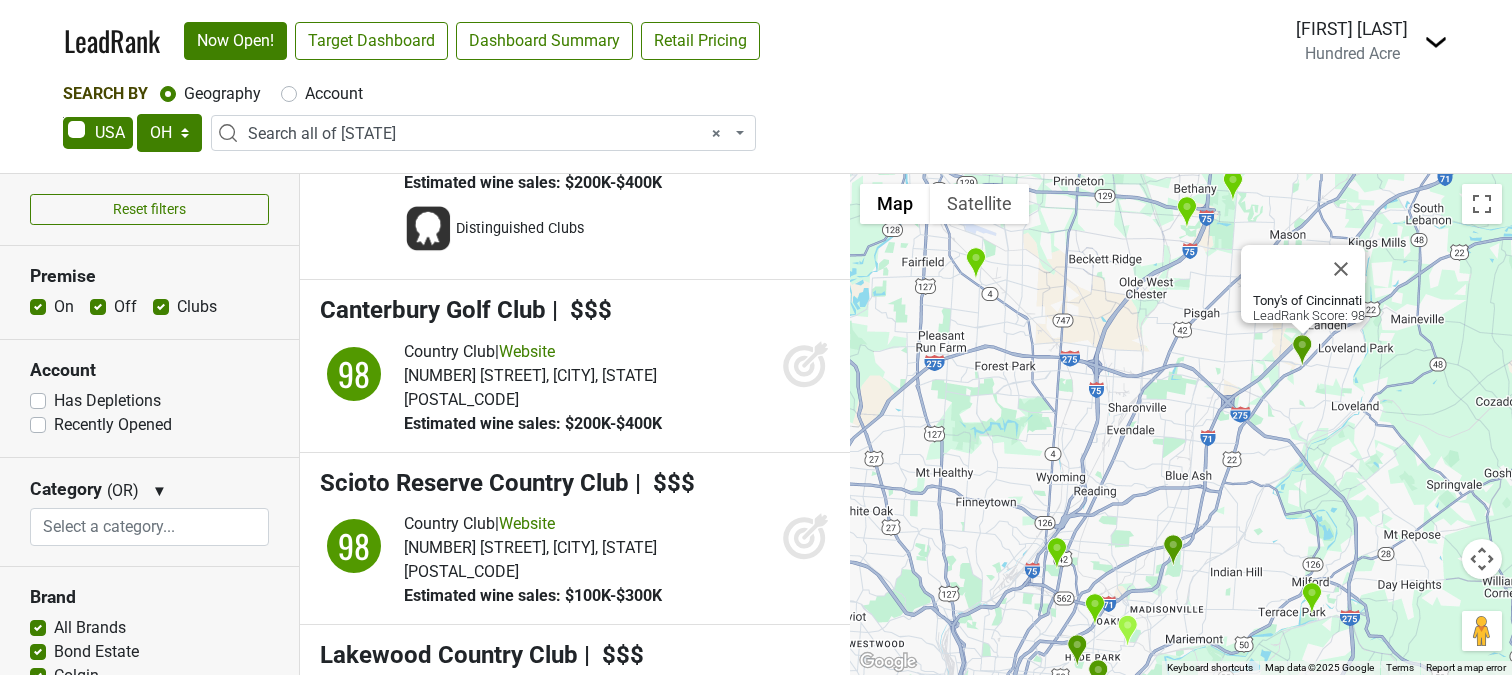 click at bounding box center [1186, 212] 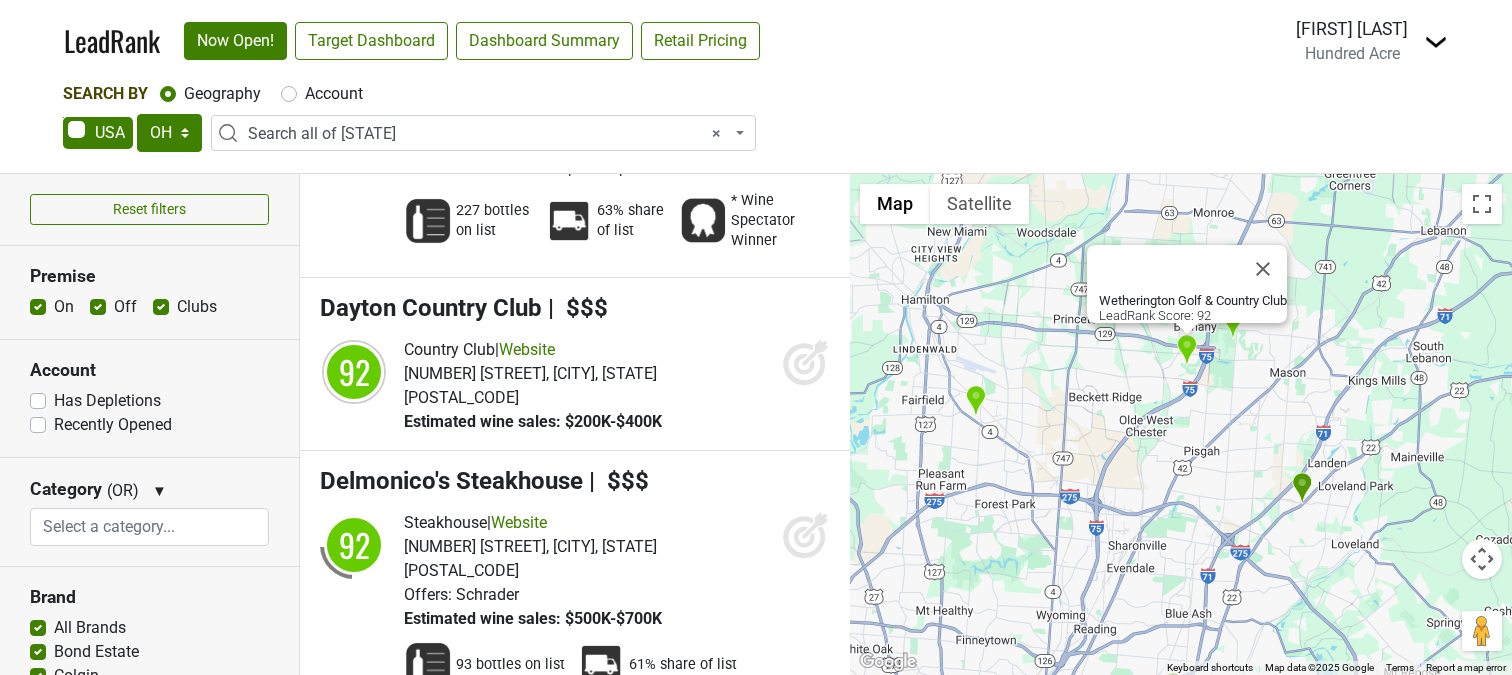 click at bounding box center [1232, 323] 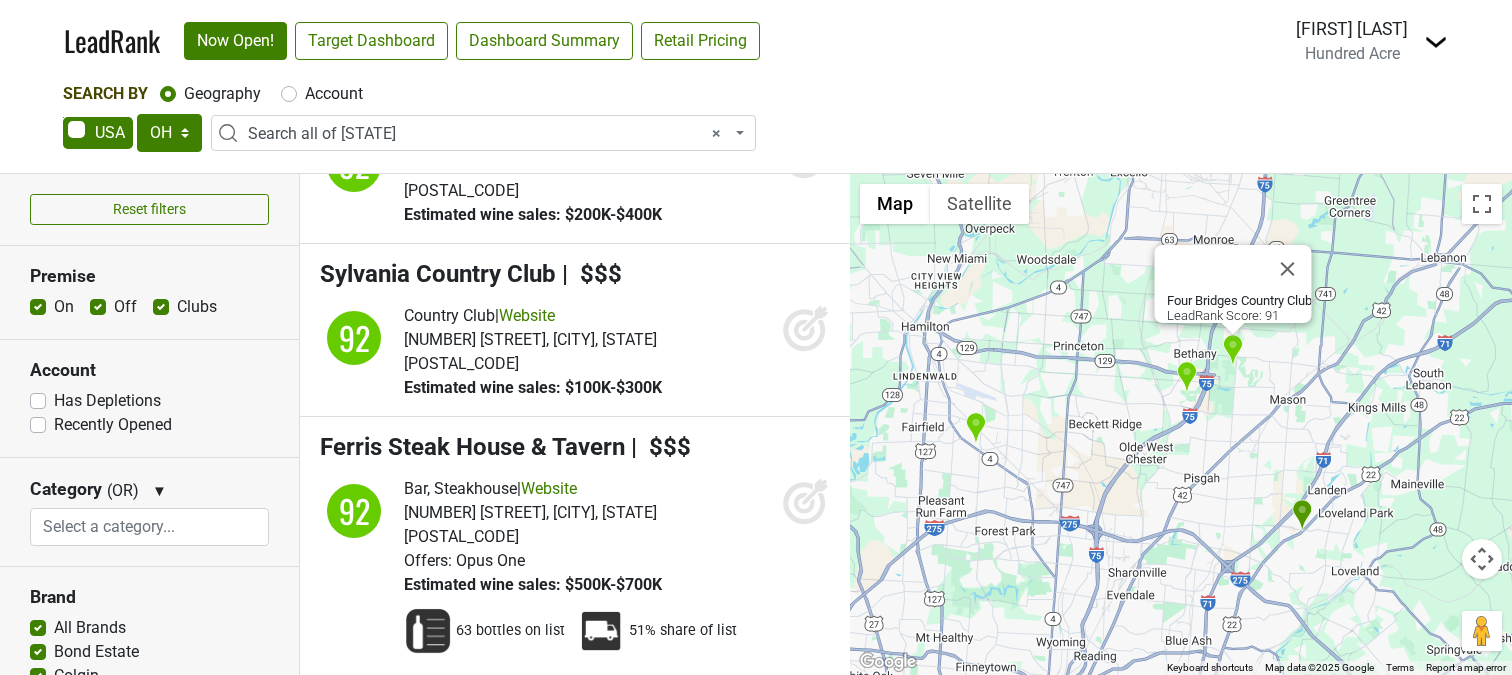 click at bounding box center [975, 428] 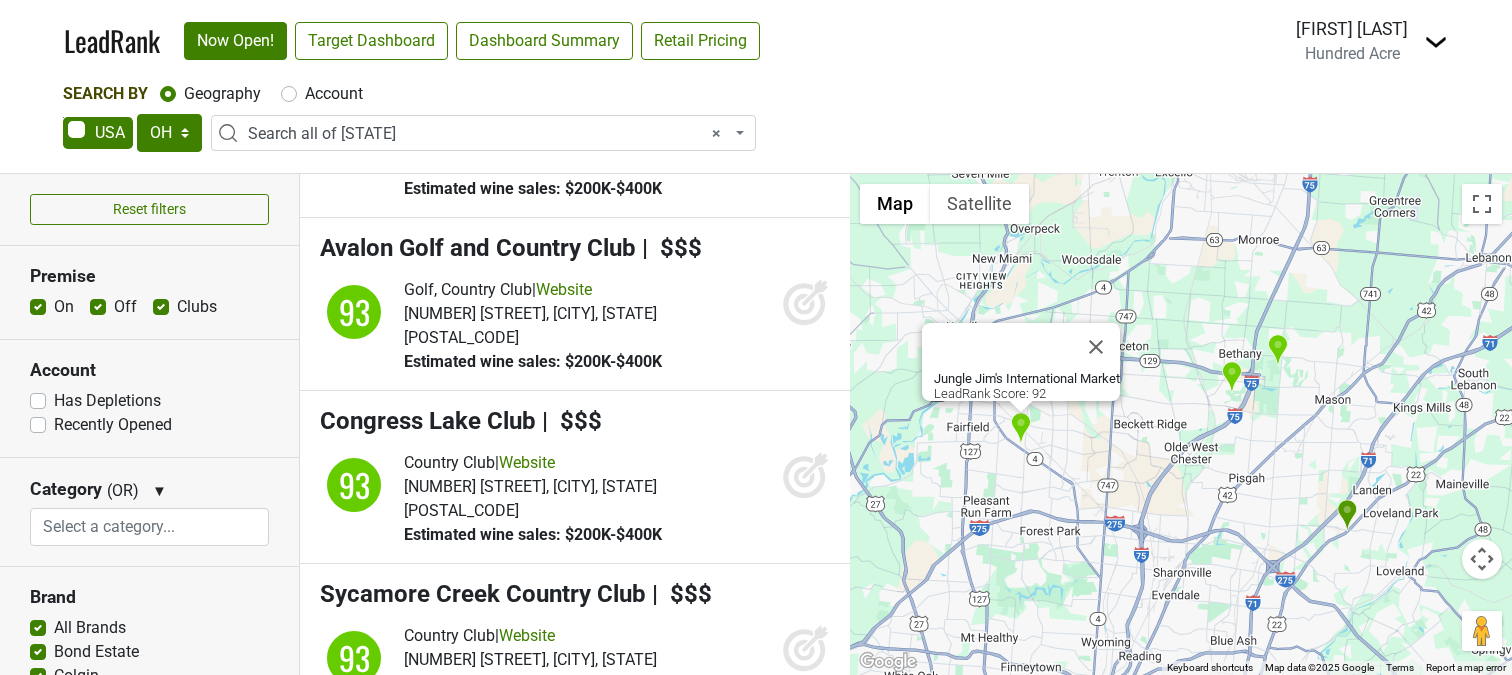 scroll, scrollTop: 11167, scrollLeft: 0, axis: vertical 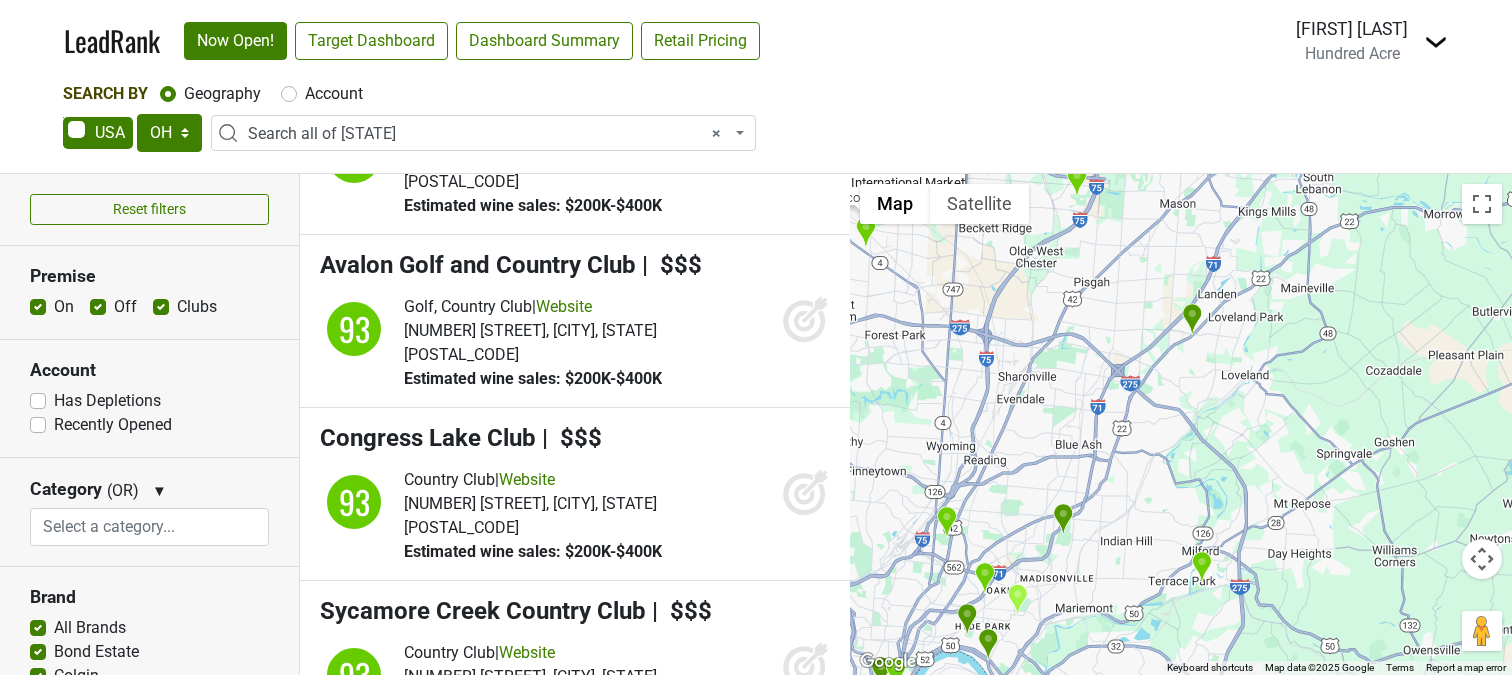 drag, startPoint x: 1208, startPoint y: 493, endPoint x: 1050, endPoint y: 297, distance: 251.75385 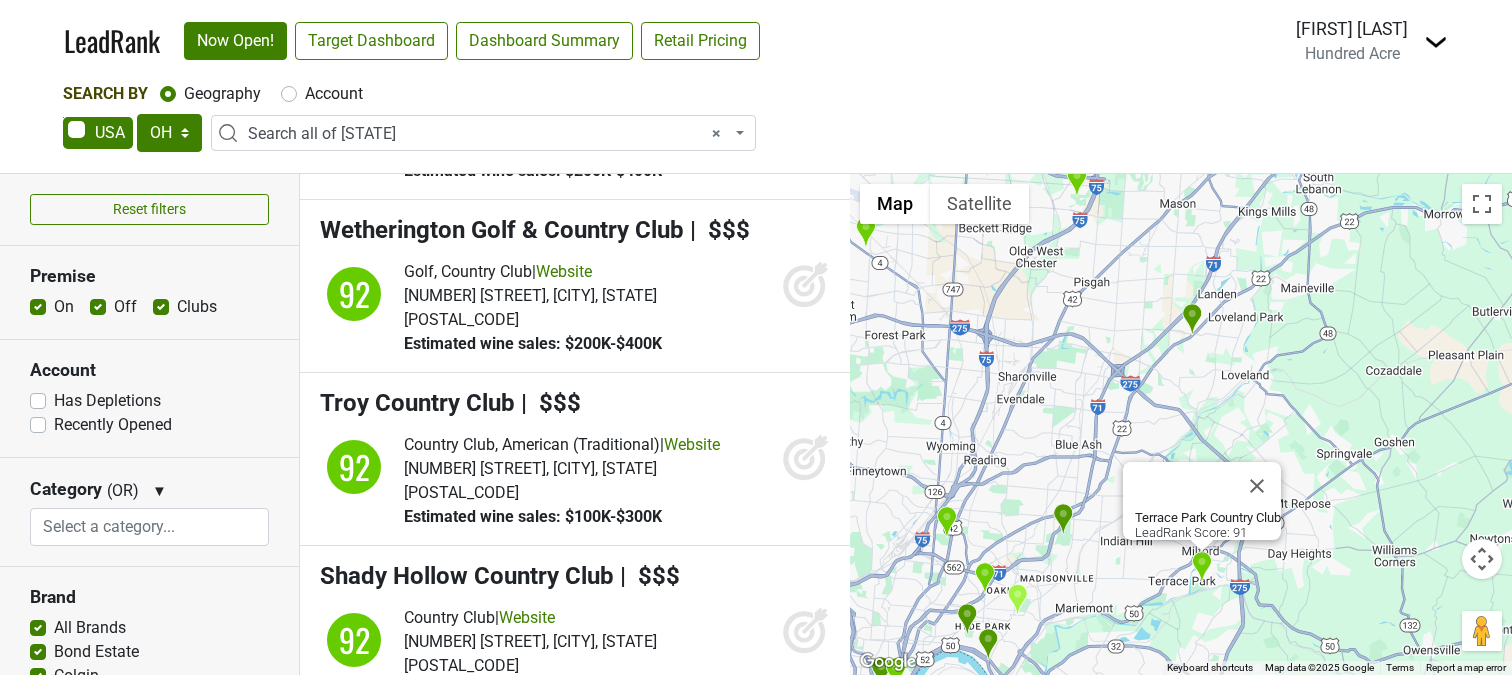 scroll, scrollTop: 15794, scrollLeft: 0, axis: vertical 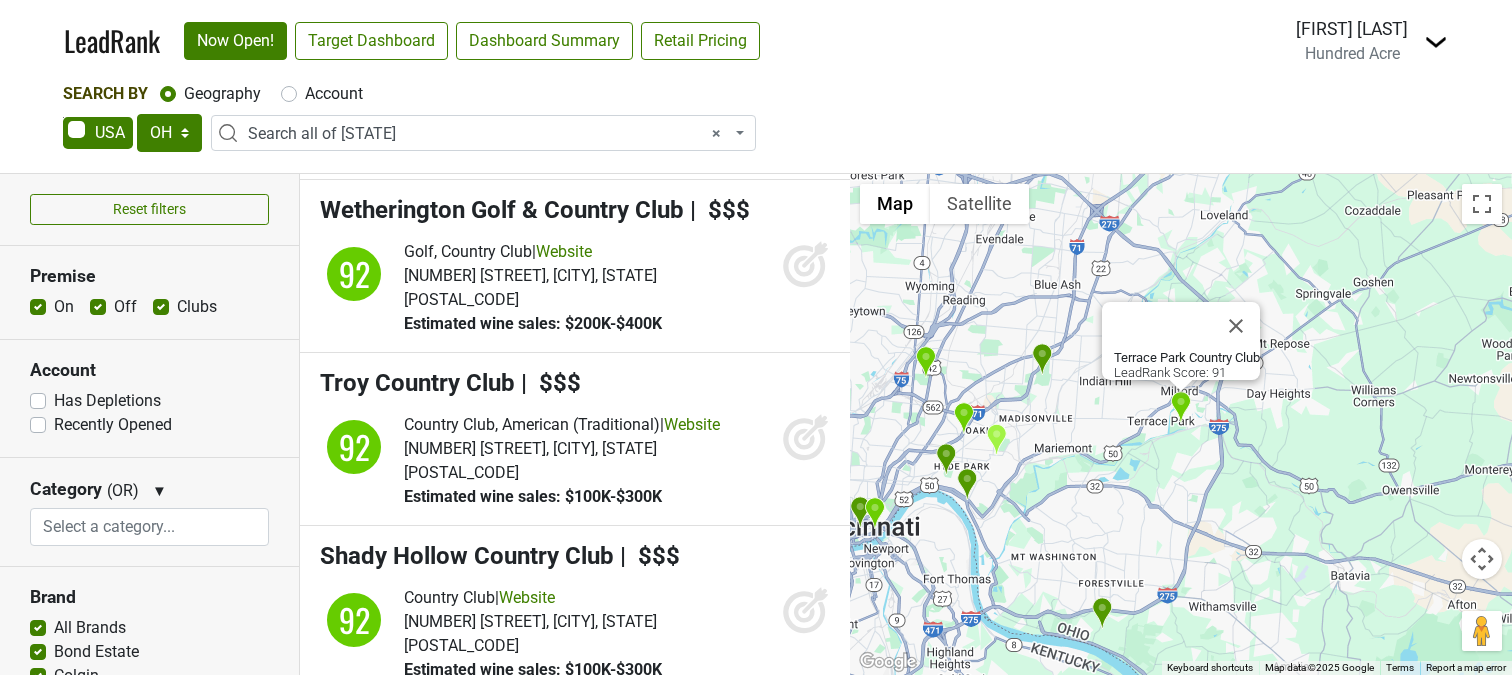 click on "Website" at bounding box center [527, 2131] 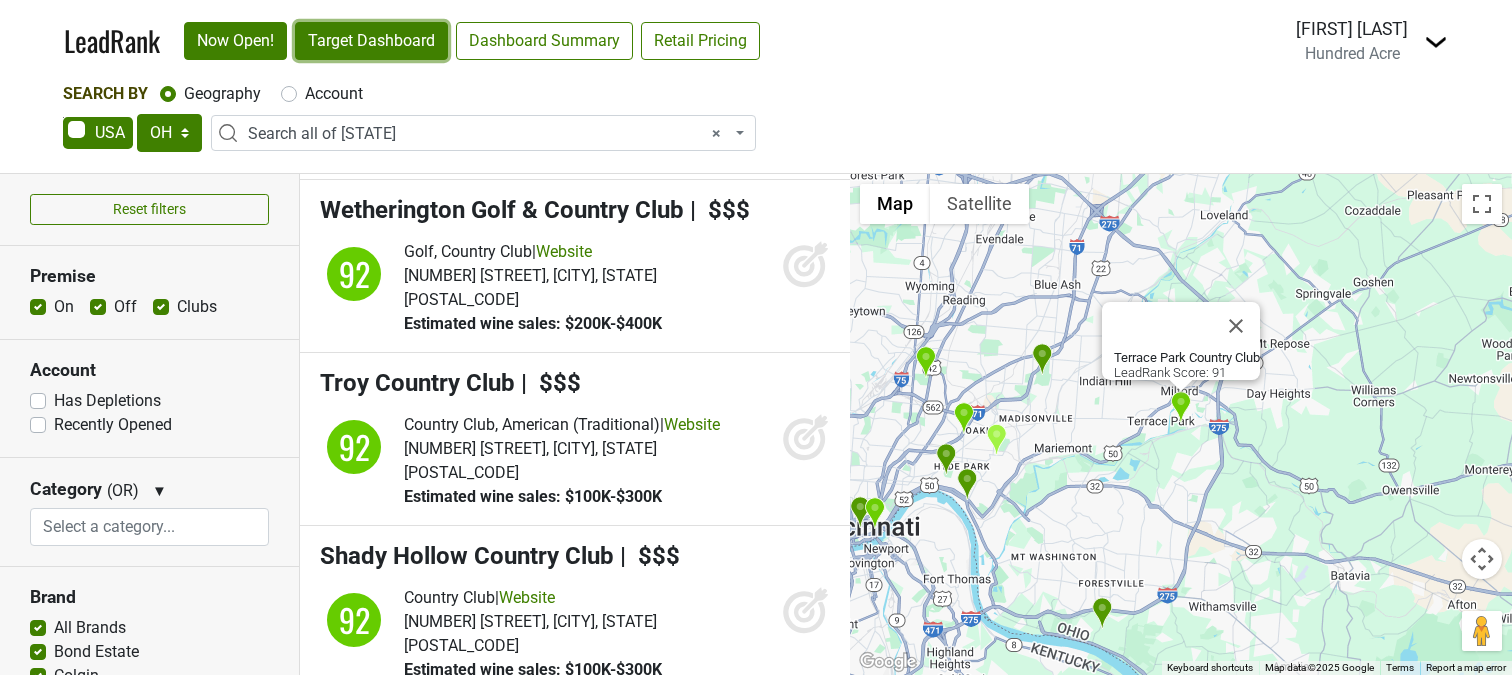 click on "Target Dashboard" at bounding box center [371, 41] 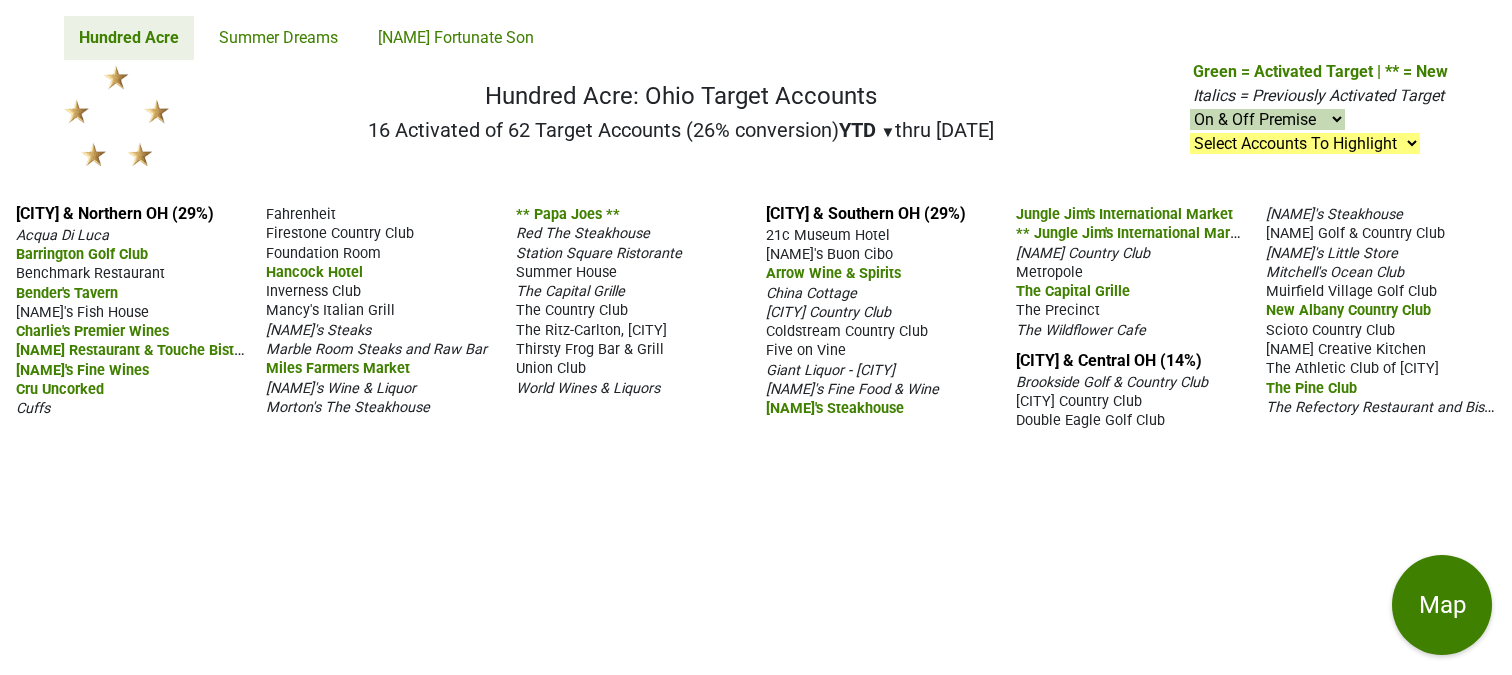 scroll, scrollTop: 0, scrollLeft: 0, axis: both 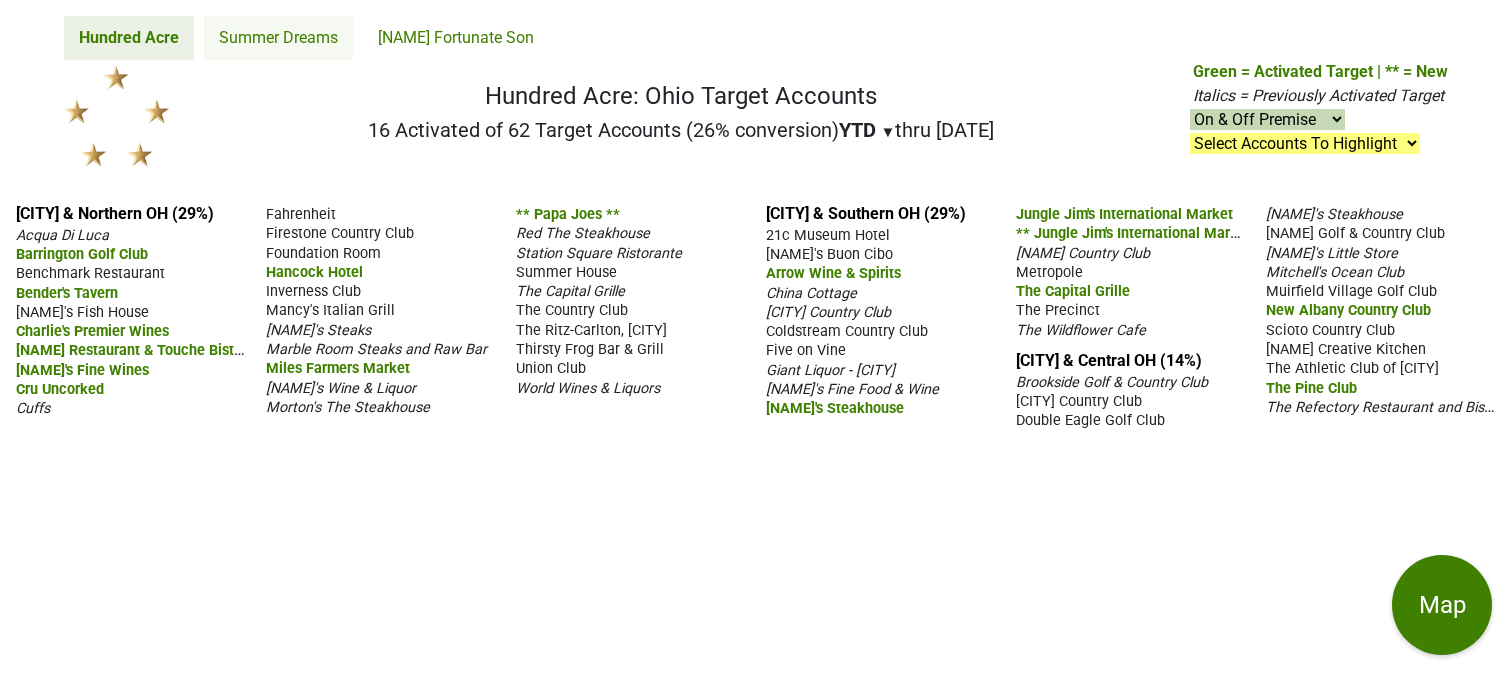 click on "Summer Dreams" at bounding box center [278, 38] 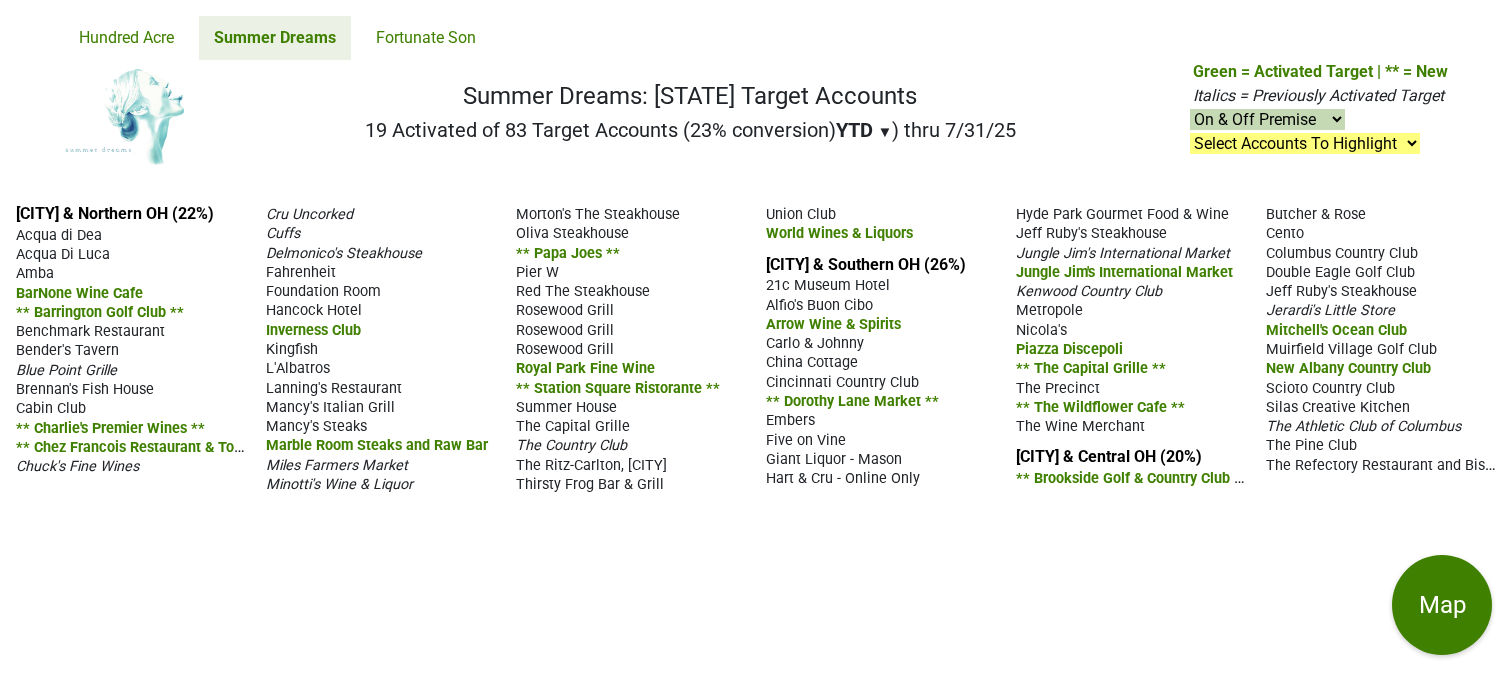 scroll, scrollTop: 0, scrollLeft: 0, axis: both 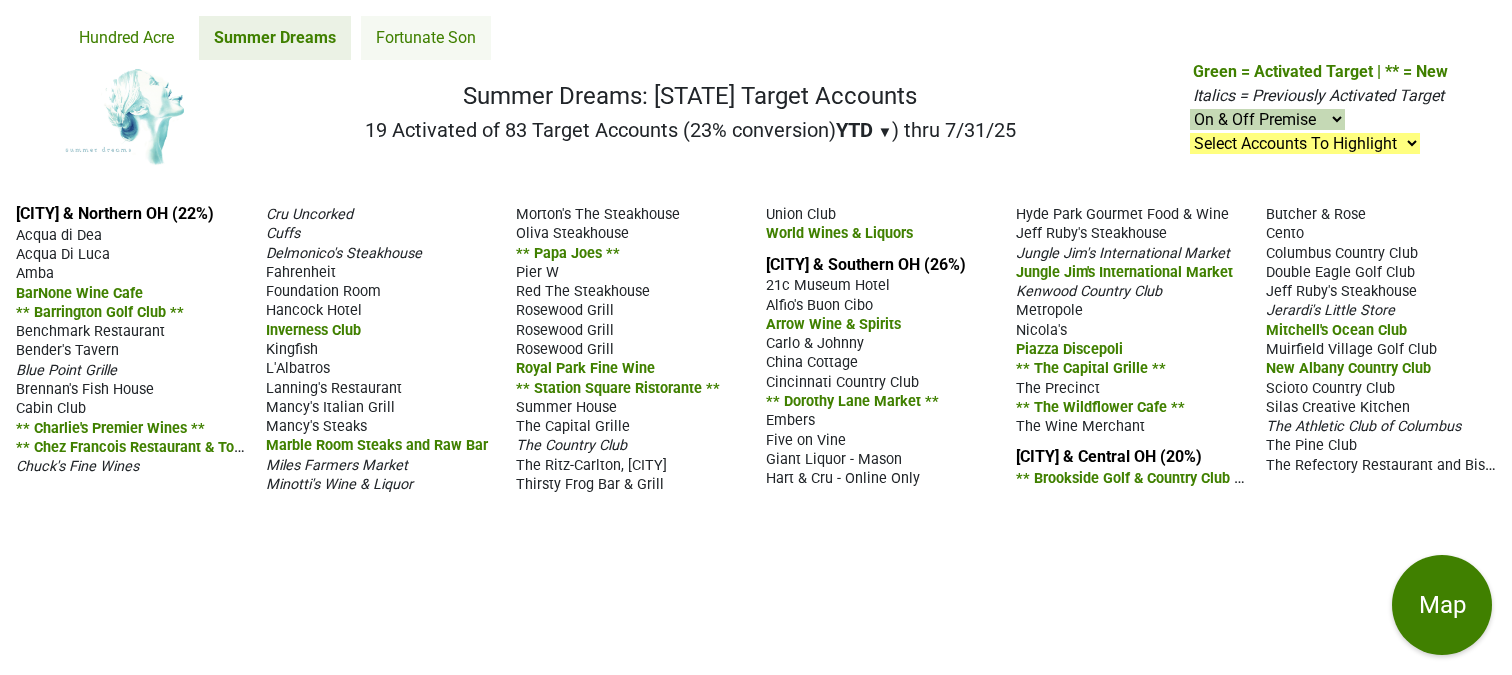 click on "[NAME] Fortunate Son" at bounding box center (426, 38) 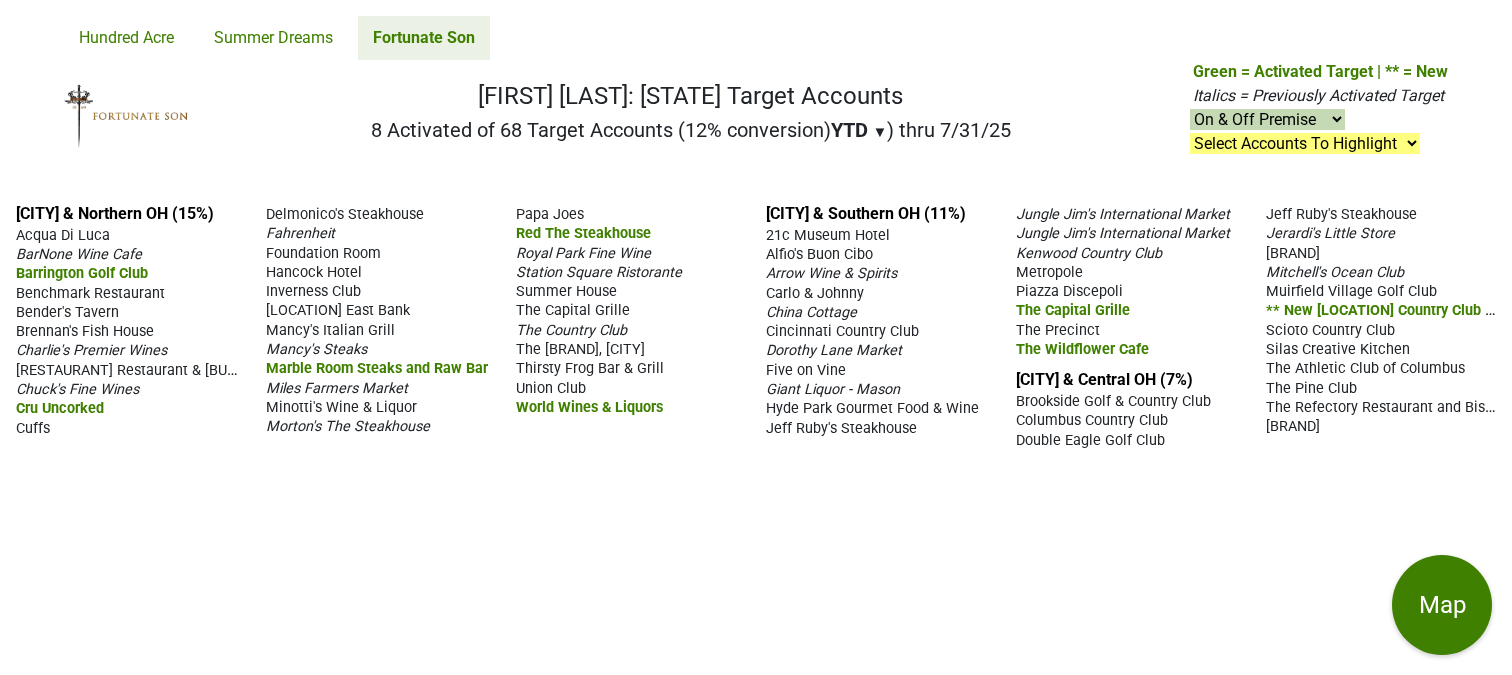 scroll, scrollTop: 0, scrollLeft: 0, axis: both 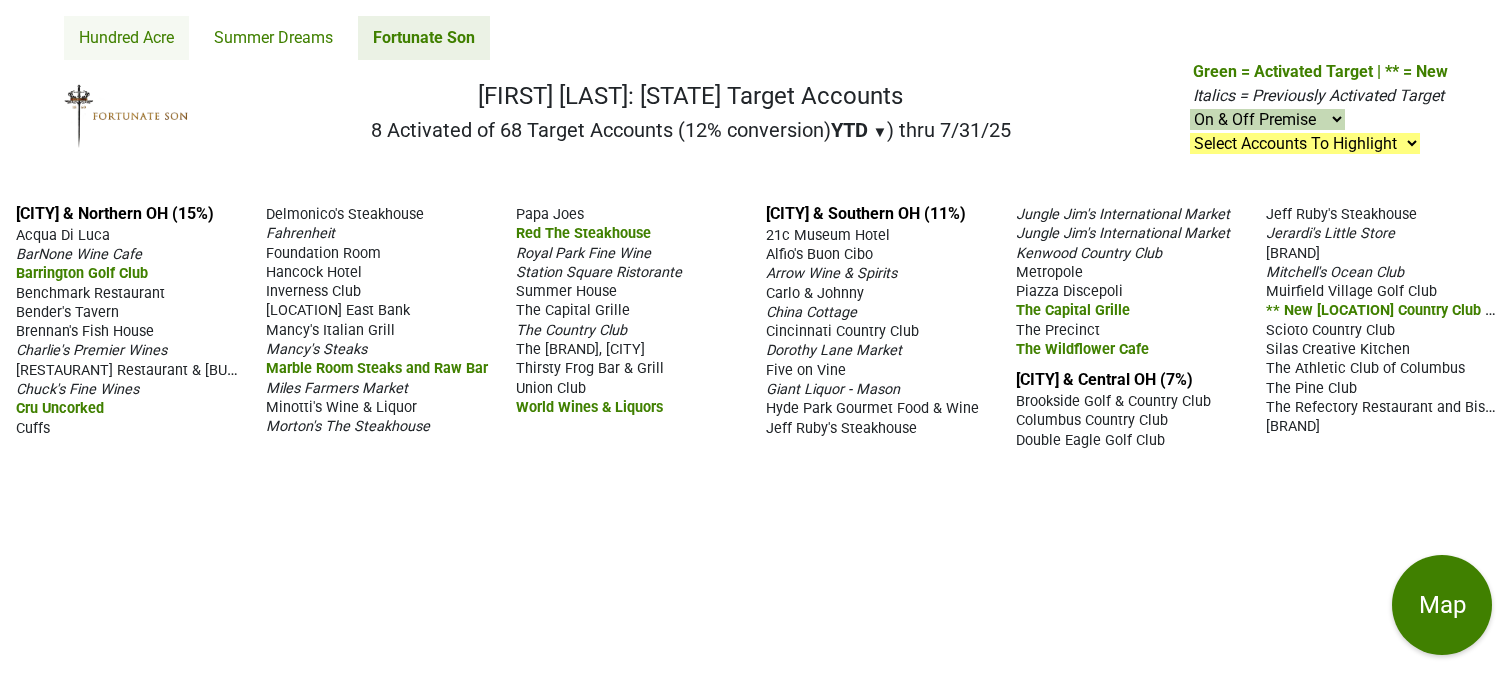 click on "Hundred Acre" at bounding box center [126, 38] 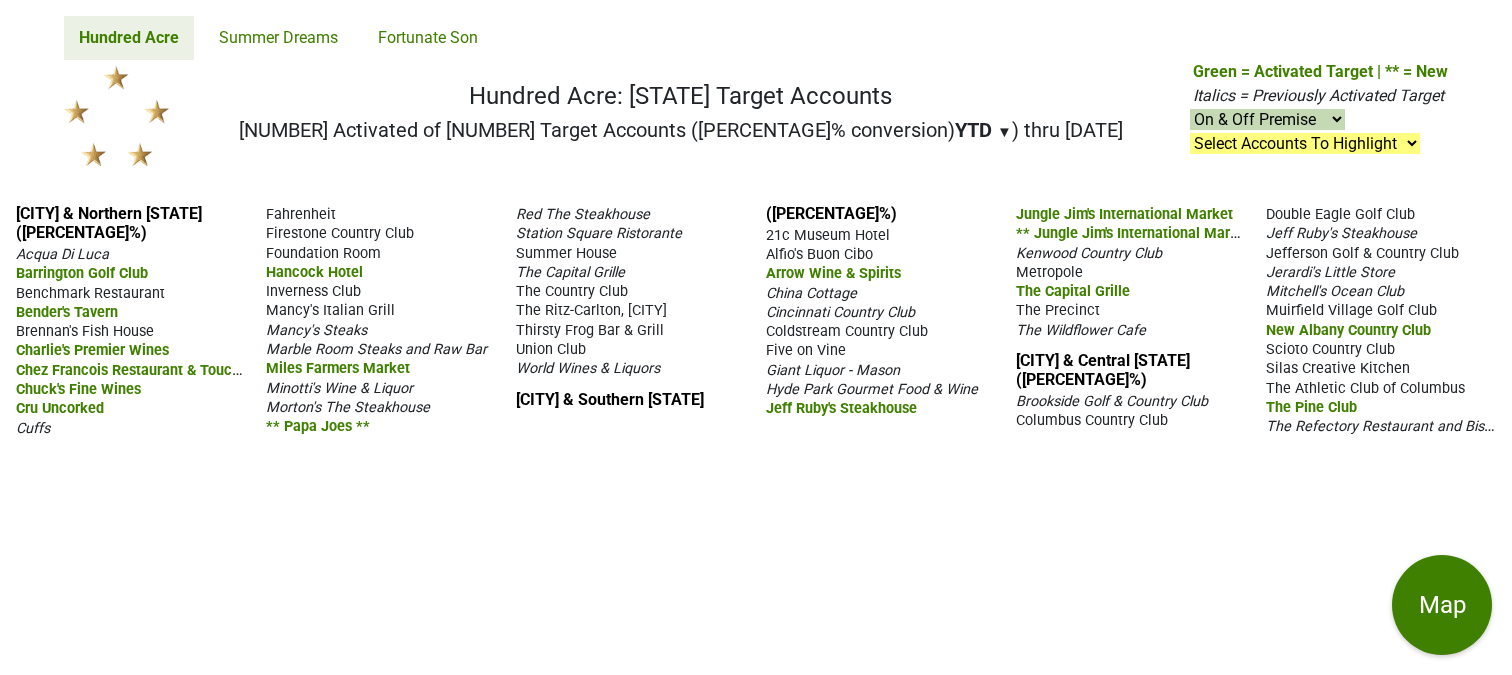 scroll, scrollTop: 0, scrollLeft: 0, axis: both 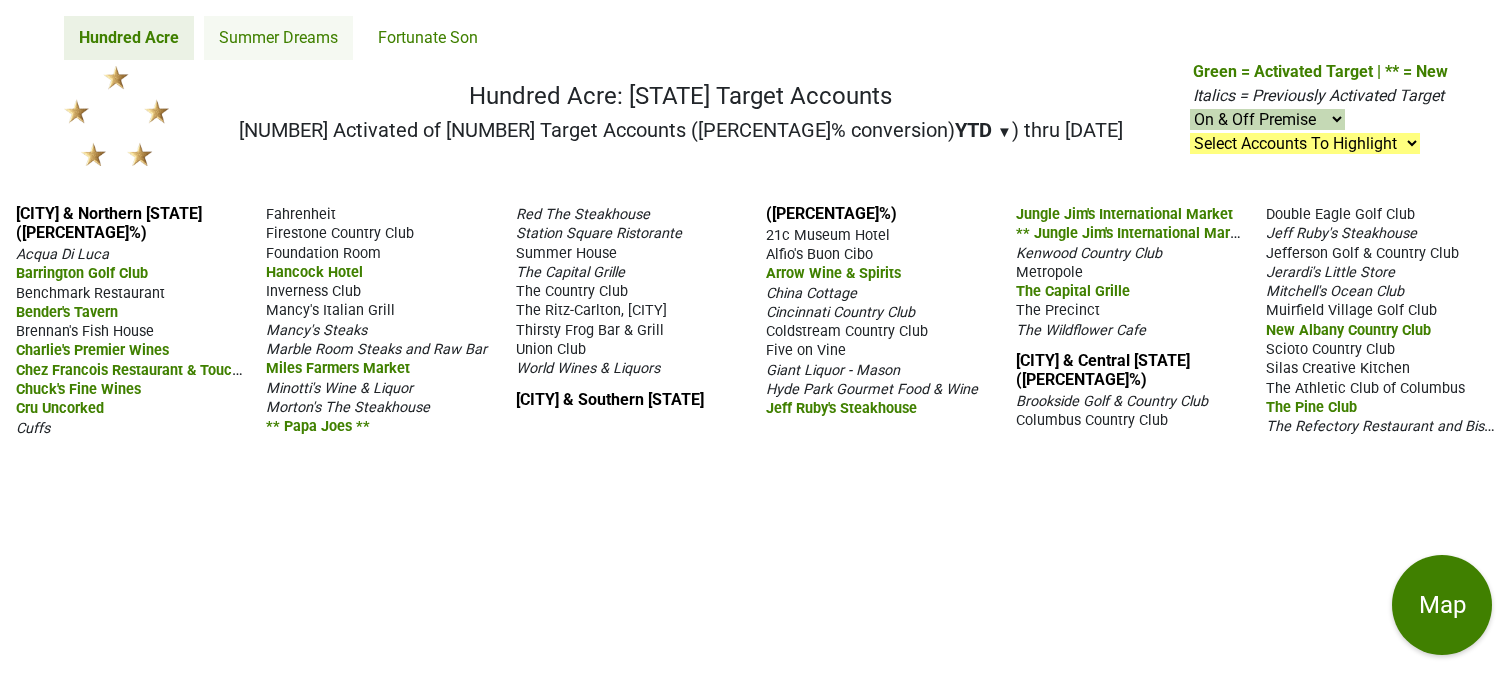 click on "Summer Dreams" at bounding box center [278, 38] 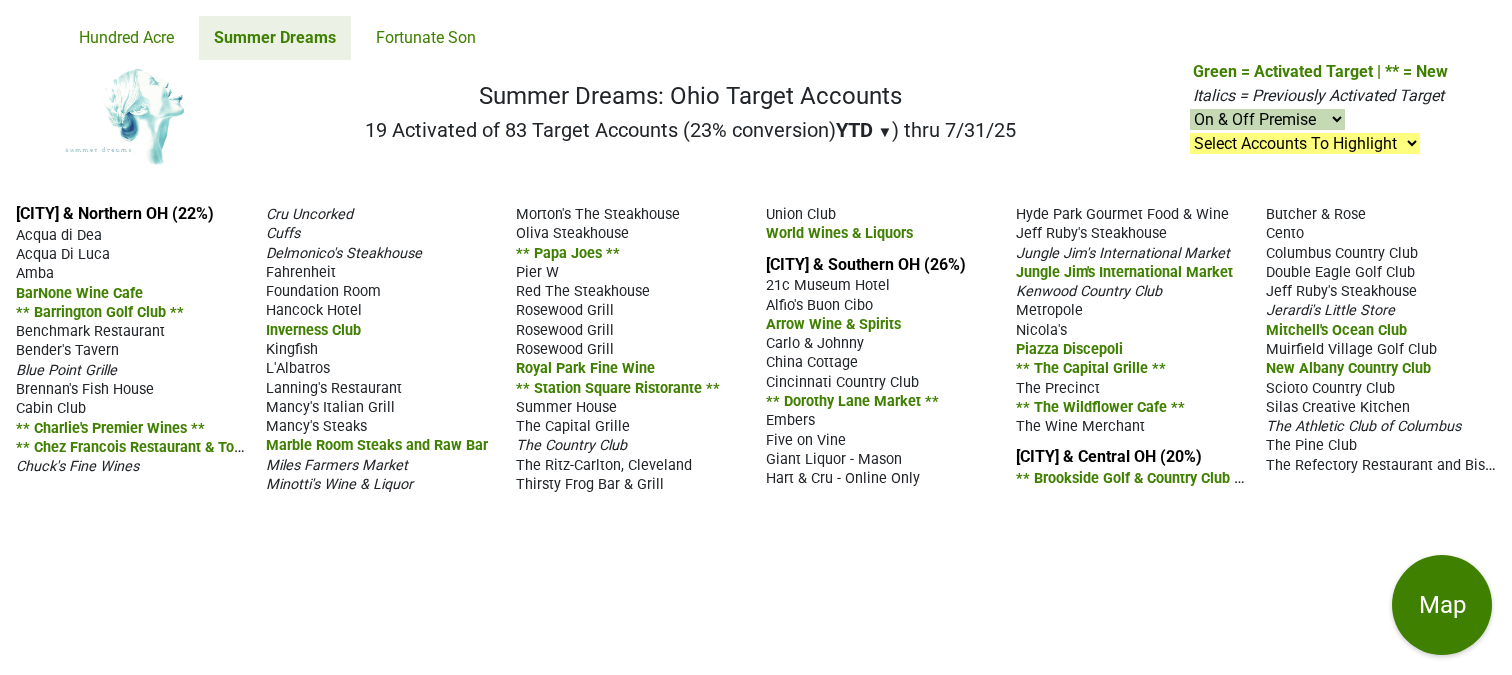 scroll, scrollTop: 0, scrollLeft: 0, axis: both 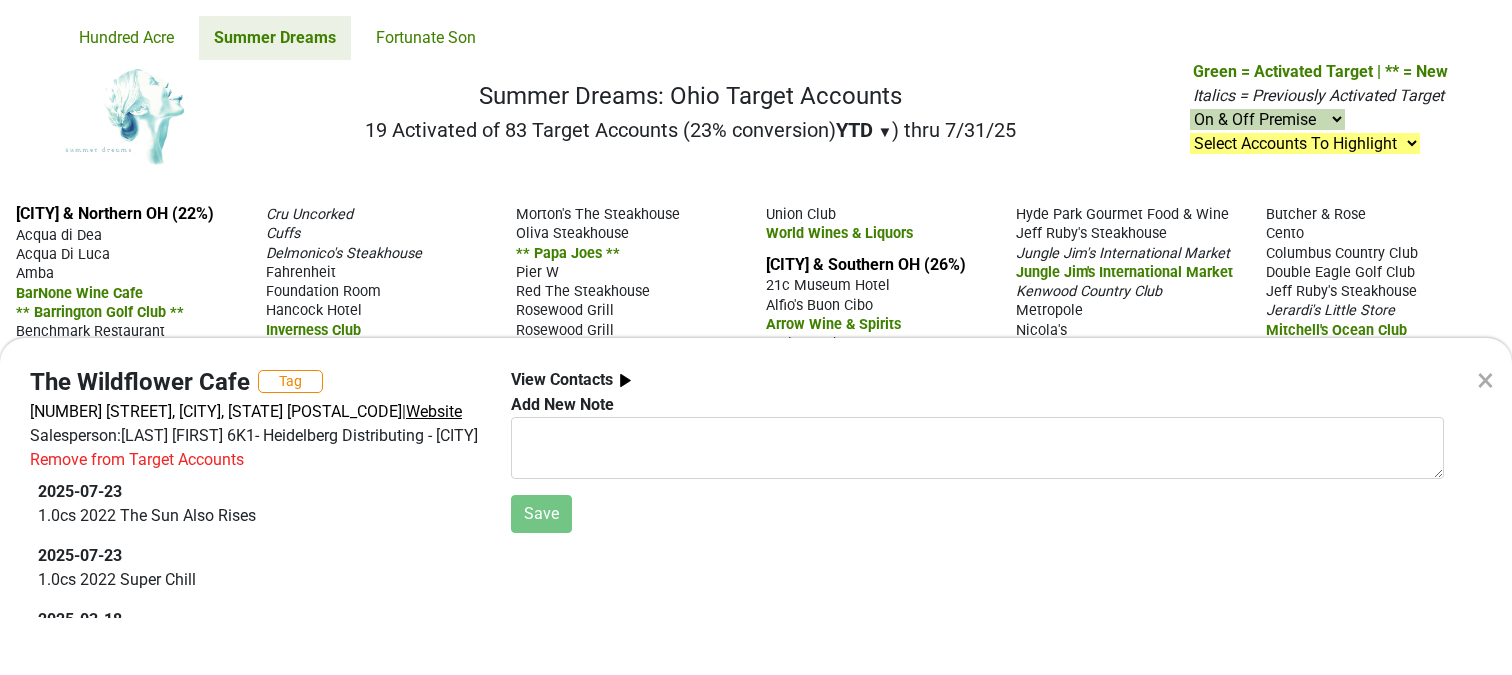 click on "Website" at bounding box center [434, 411] 